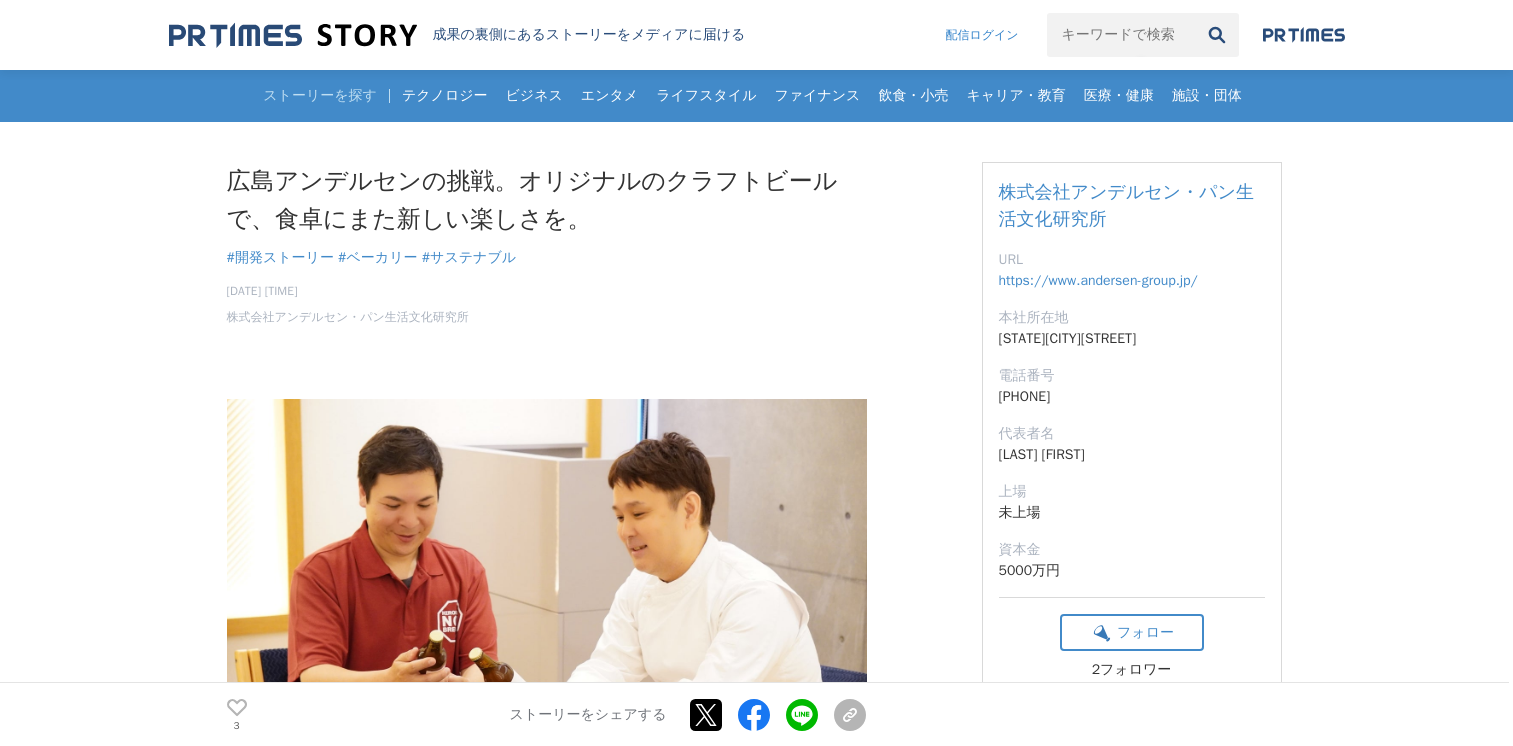 scroll, scrollTop: 0, scrollLeft: 0, axis: both 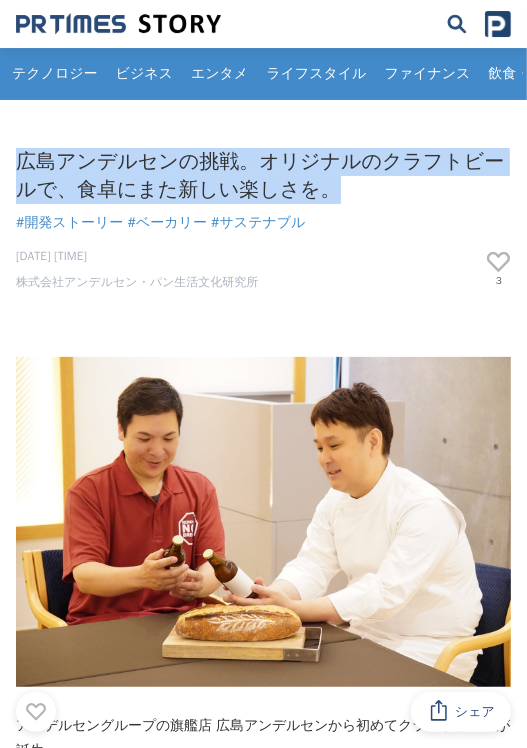 drag, startPoint x: 349, startPoint y: 195, endPoint x: 15, endPoint y: 159, distance: 335.9345 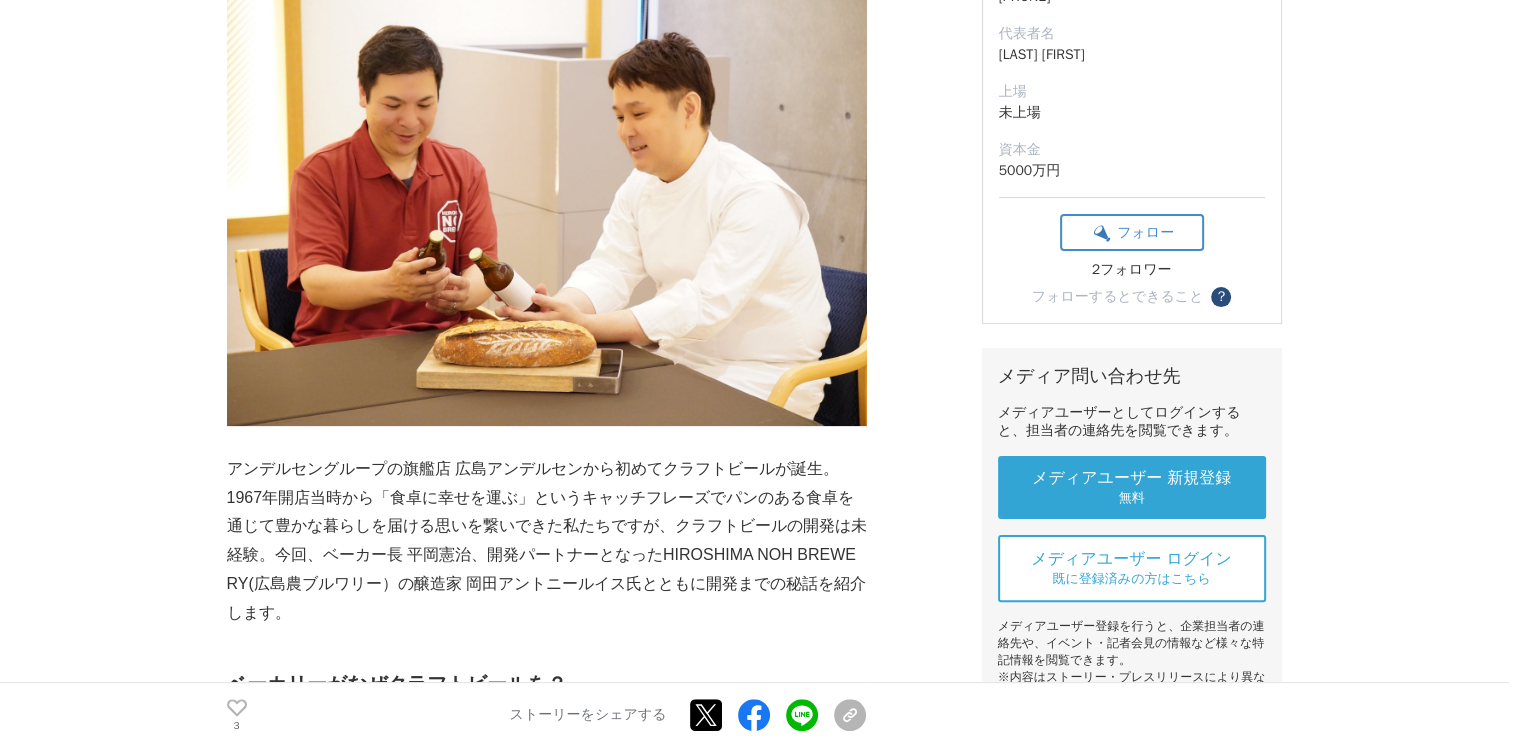 scroll, scrollTop: 600, scrollLeft: 0, axis: vertical 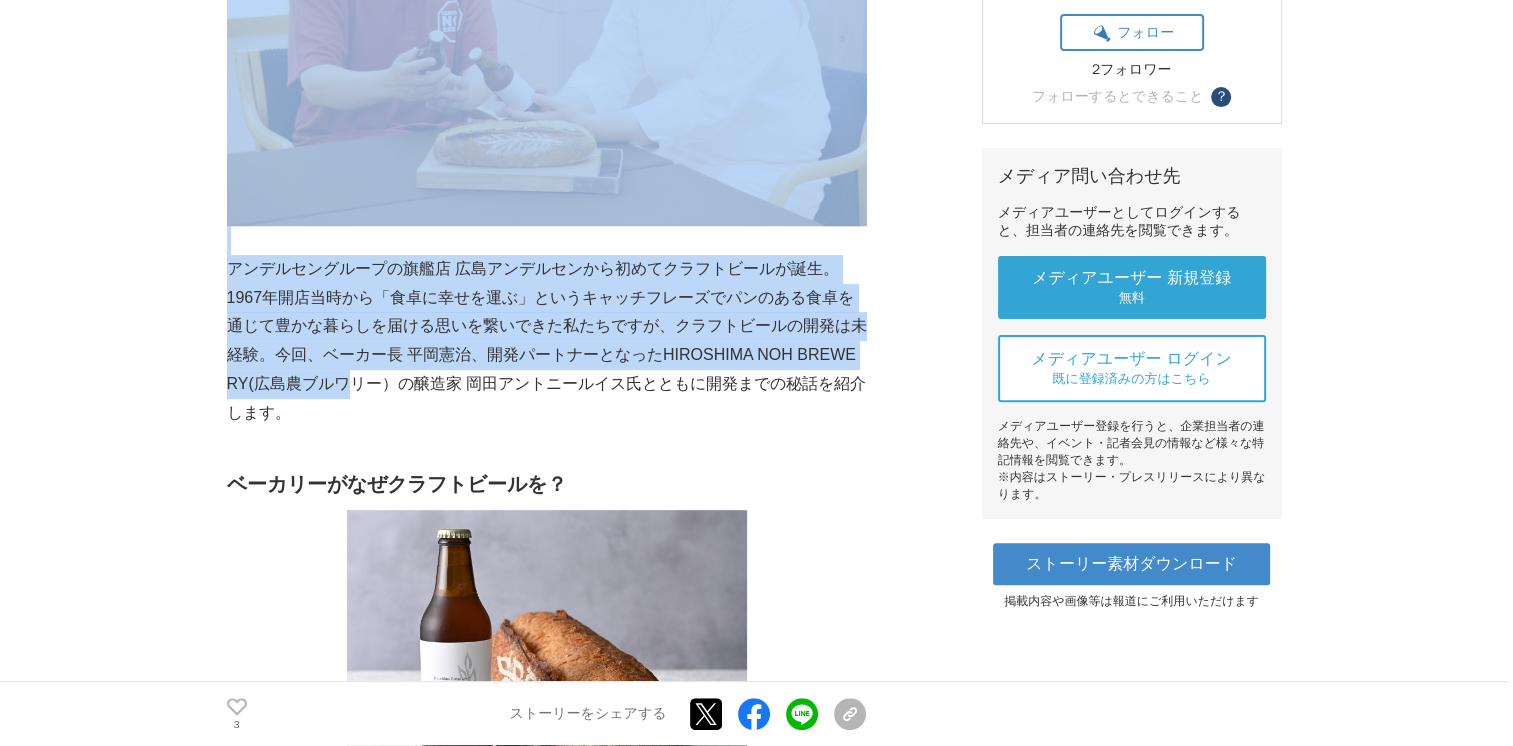 drag, startPoint x: 225, startPoint y: 265, endPoint x: 338, endPoint y: 390, distance: 168.50519 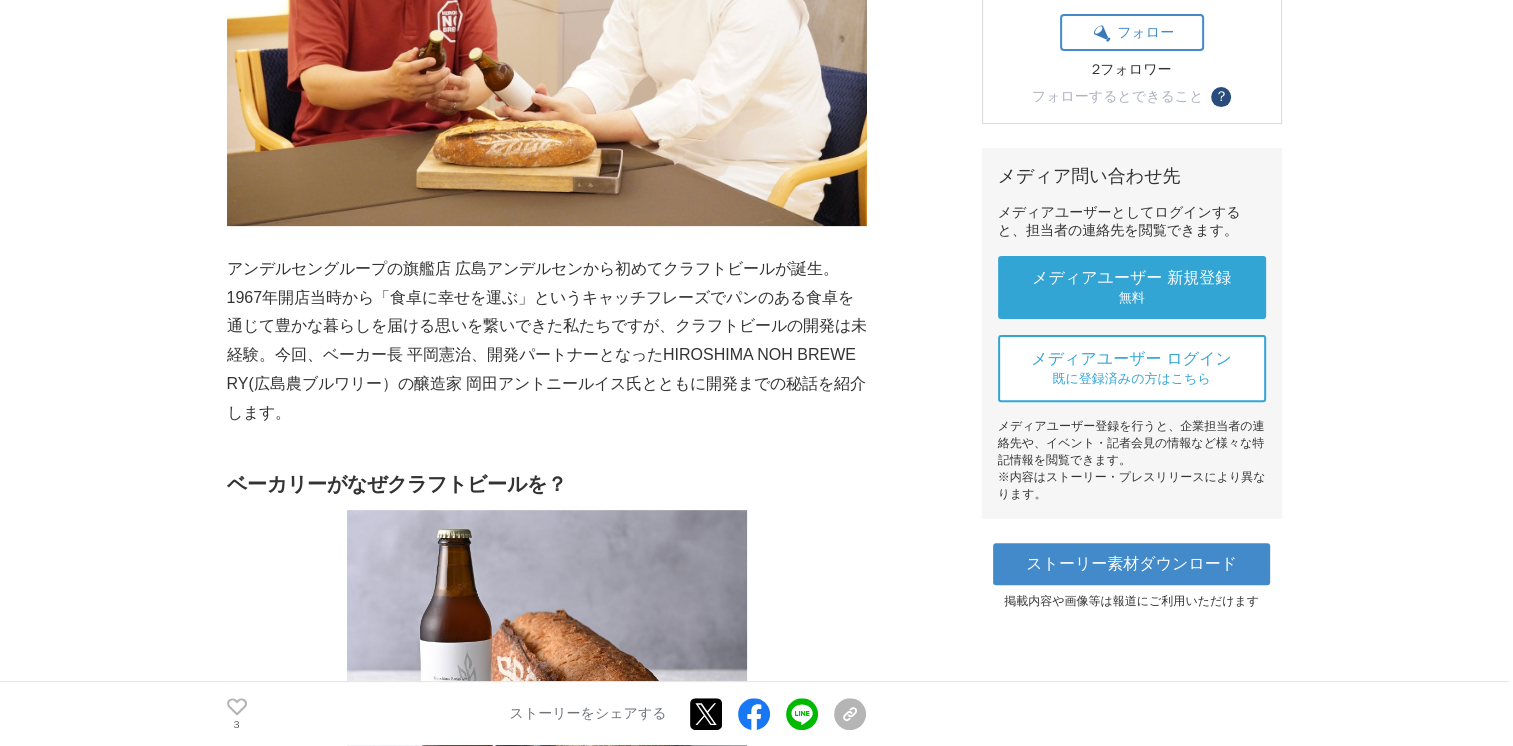 drag, startPoint x: 338, startPoint y: 390, endPoint x: 591, endPoint y: 442, distance: 258.2886 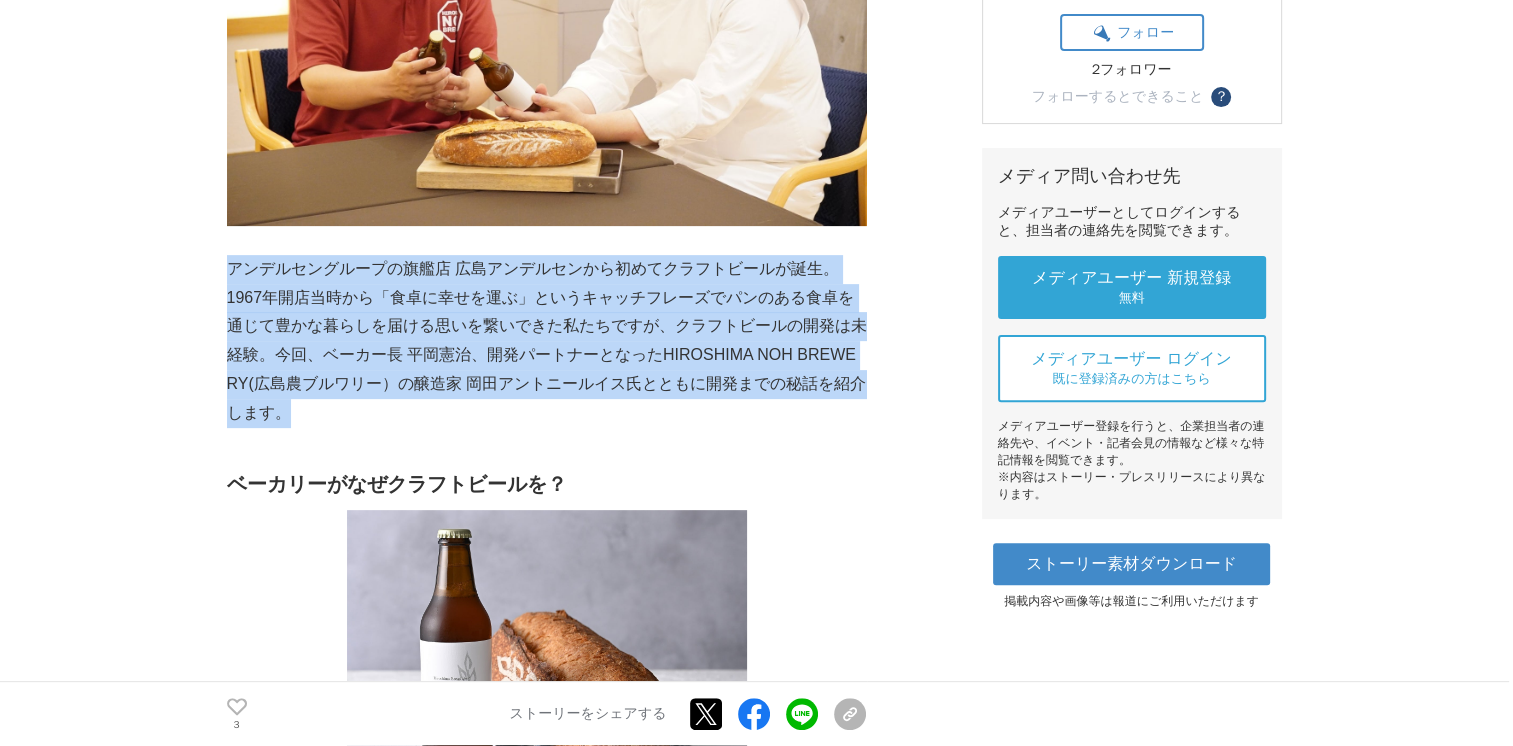 drag, startPoint x: 303, startPoint y: 414, endPoint x: 229, endPoint y: 261, distance: 169.95587 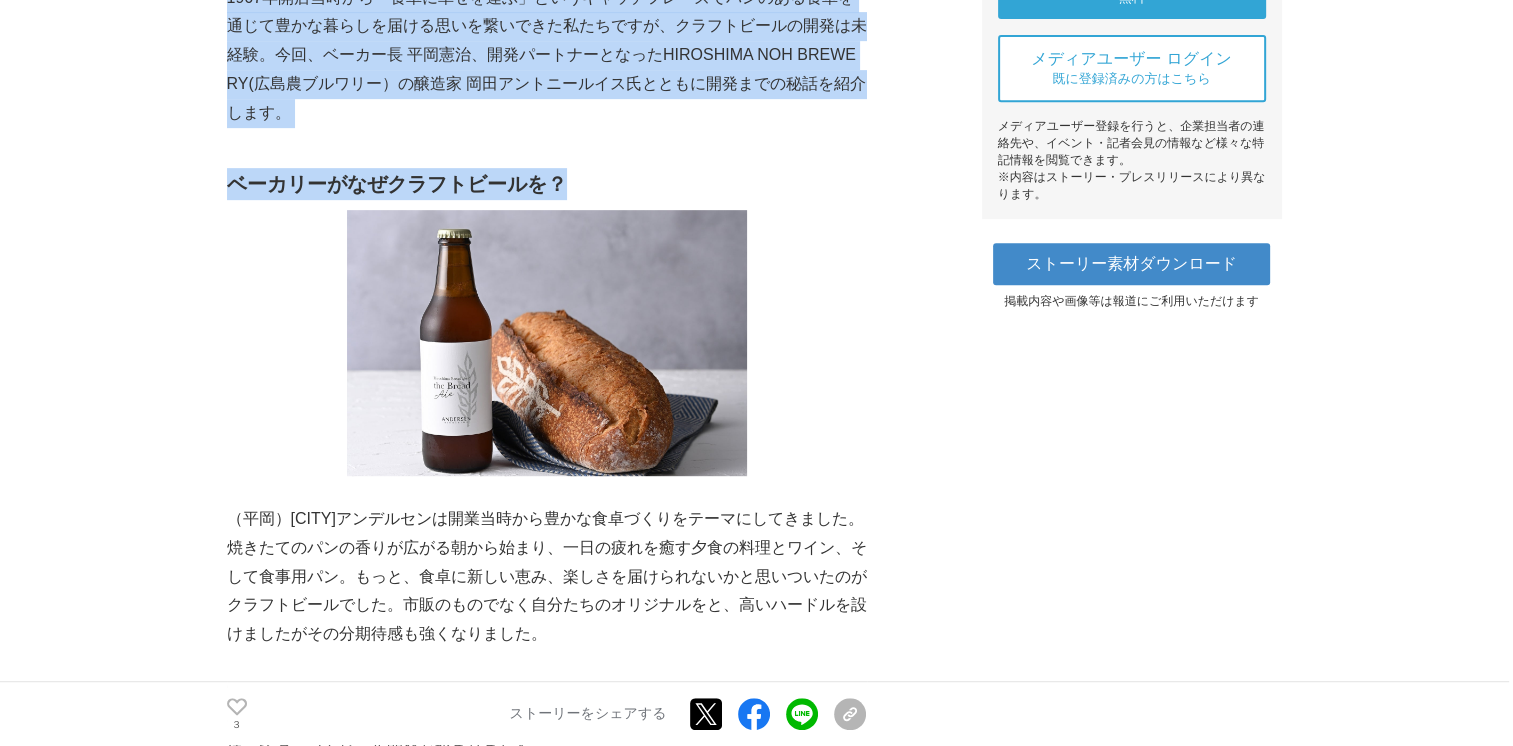 drag, startPoint x: 586, startPoint y: 178, endPoint x: 183, endPoint y: 205, distance: 403.90344 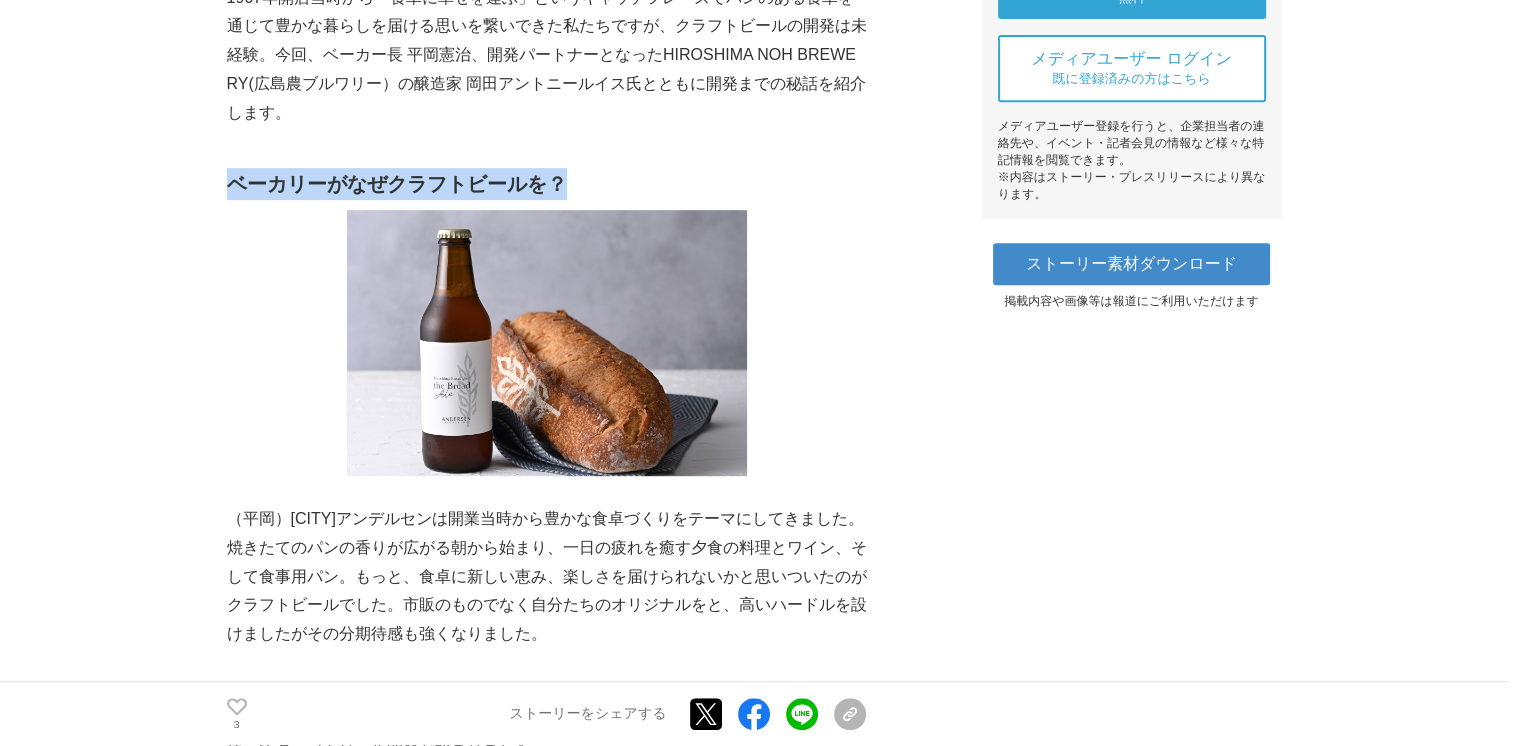 drag, startPoint x: 226, startPoint y: 186, endPoint x: 566, endPoint y: 185, distance: 340.00146 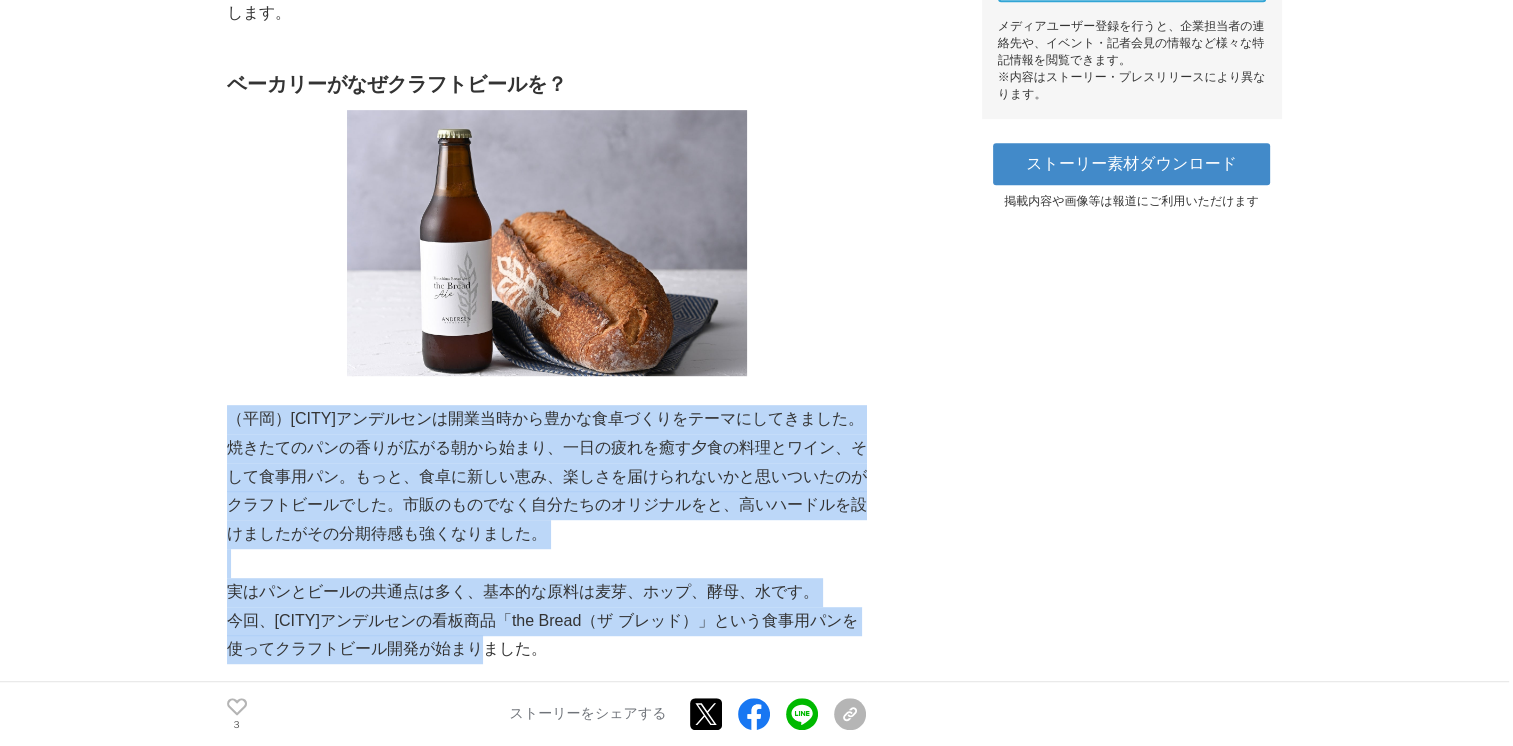 drag, startPoint x: 229, startPoint y: 419, endPoint x: 608, endPoint y: 654, distance: 445.94394 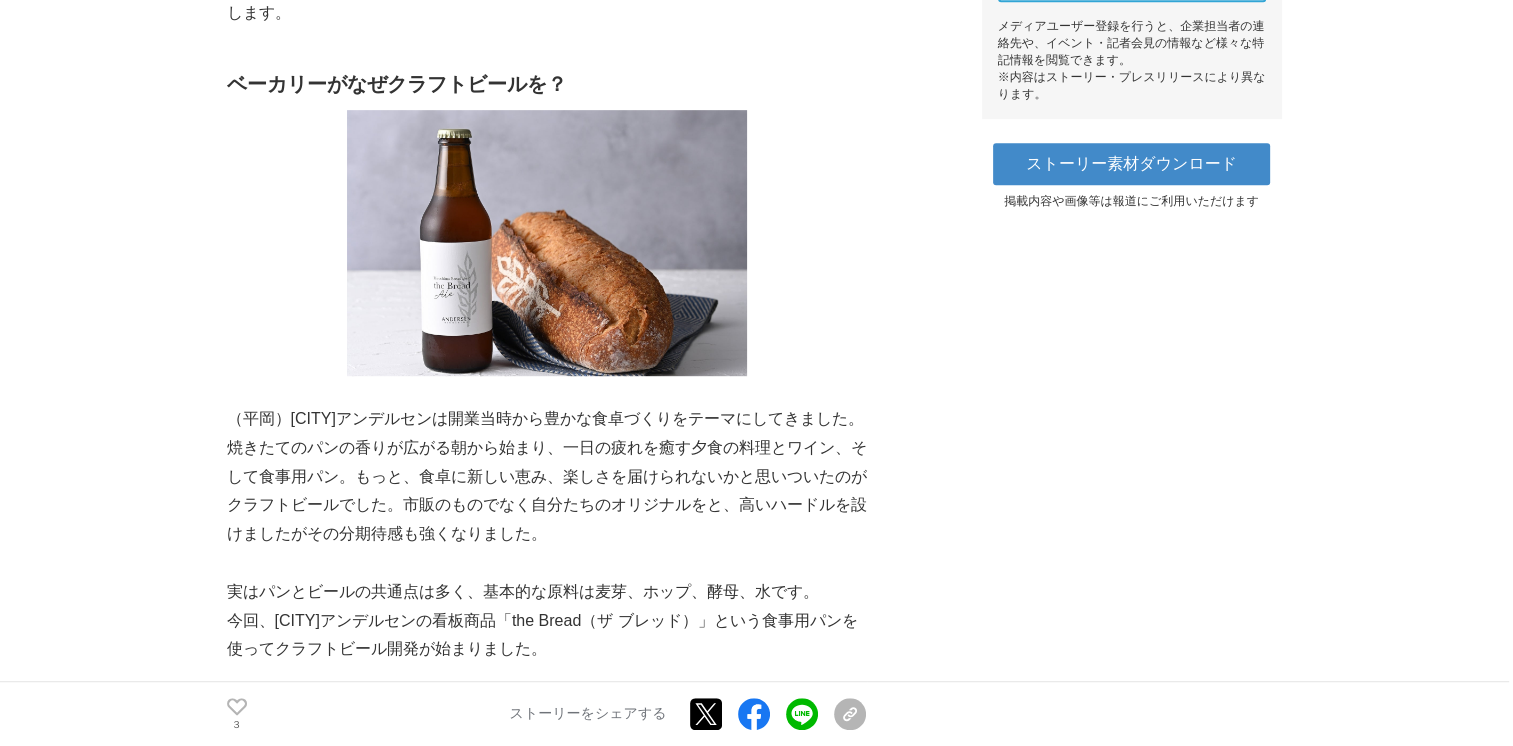 drag, startPoint x: 608, startPoint y: 654, endPoint x: 936, endPoint y: 460, distance: 381.07742 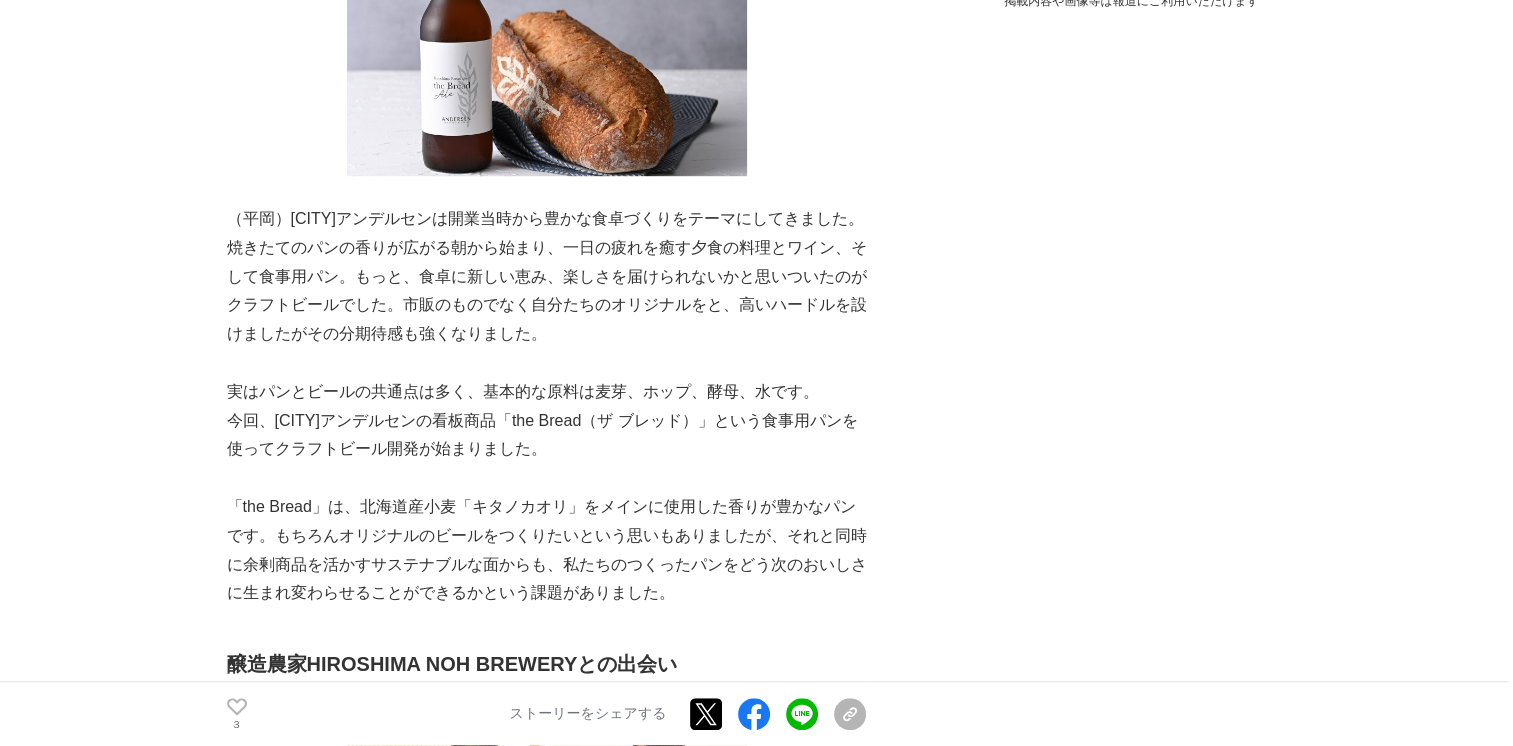 scroll, scrollTop: 1300, scrollLeft: 0, axis: vertical 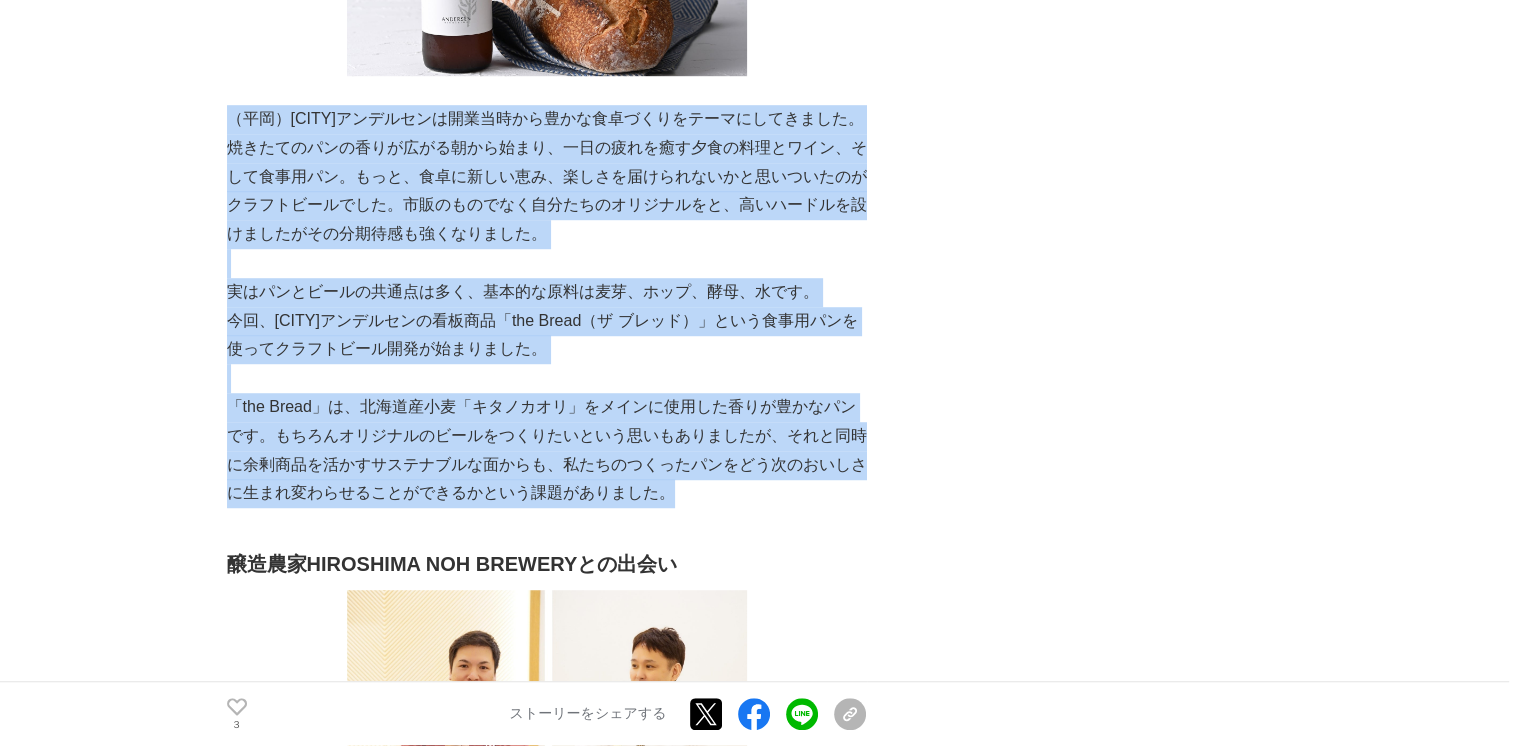 drag, startPoint x: 692, startPoint y: 498, endPoint x: 228, endPoint y: 133, distance: 590.3567 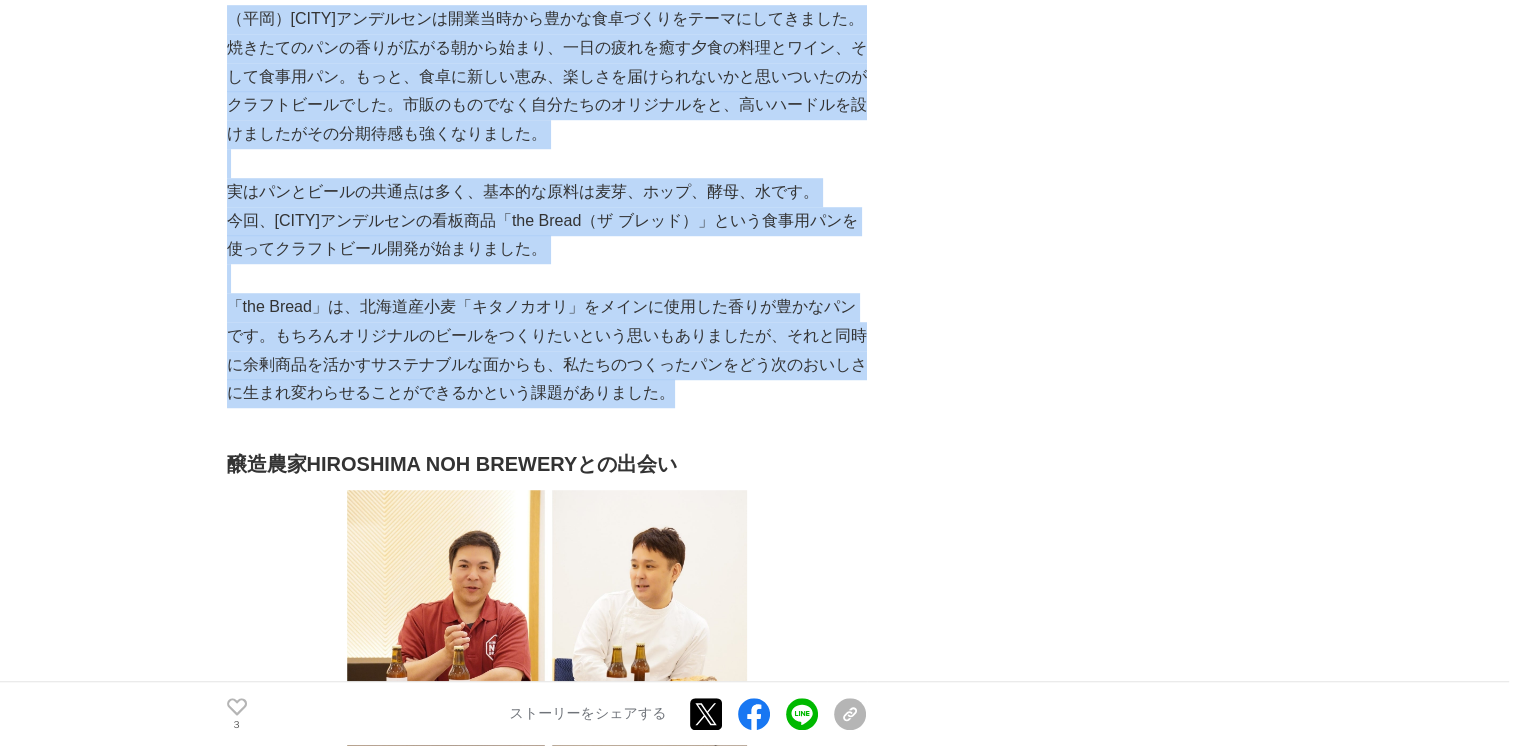 scroll, scrollTop: 1500, scrollLeft: 0, axis: vertical 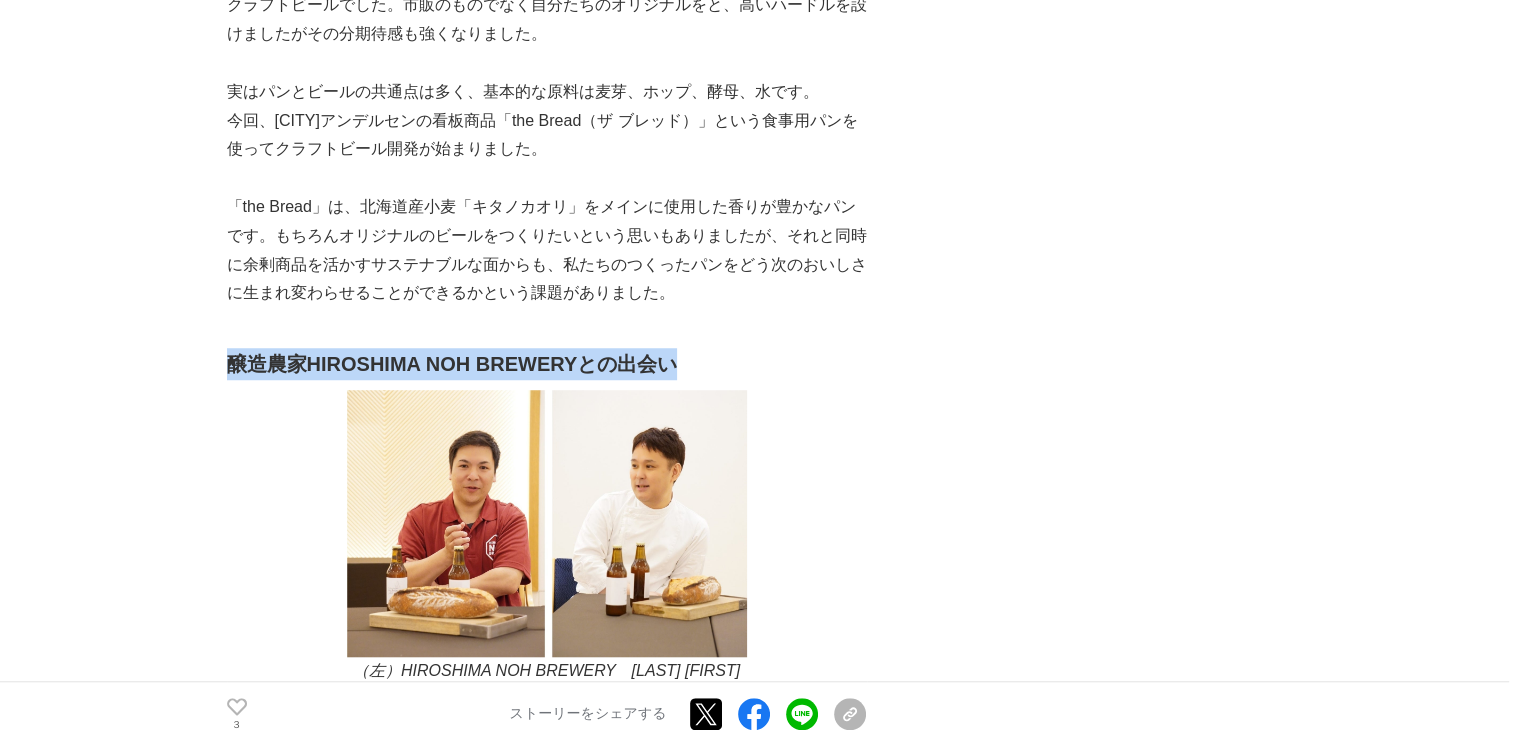 drag, startPoint x: 680, startPoint y: 371, endPoint x: 229, endPoint y: 378, distance: 451.05432 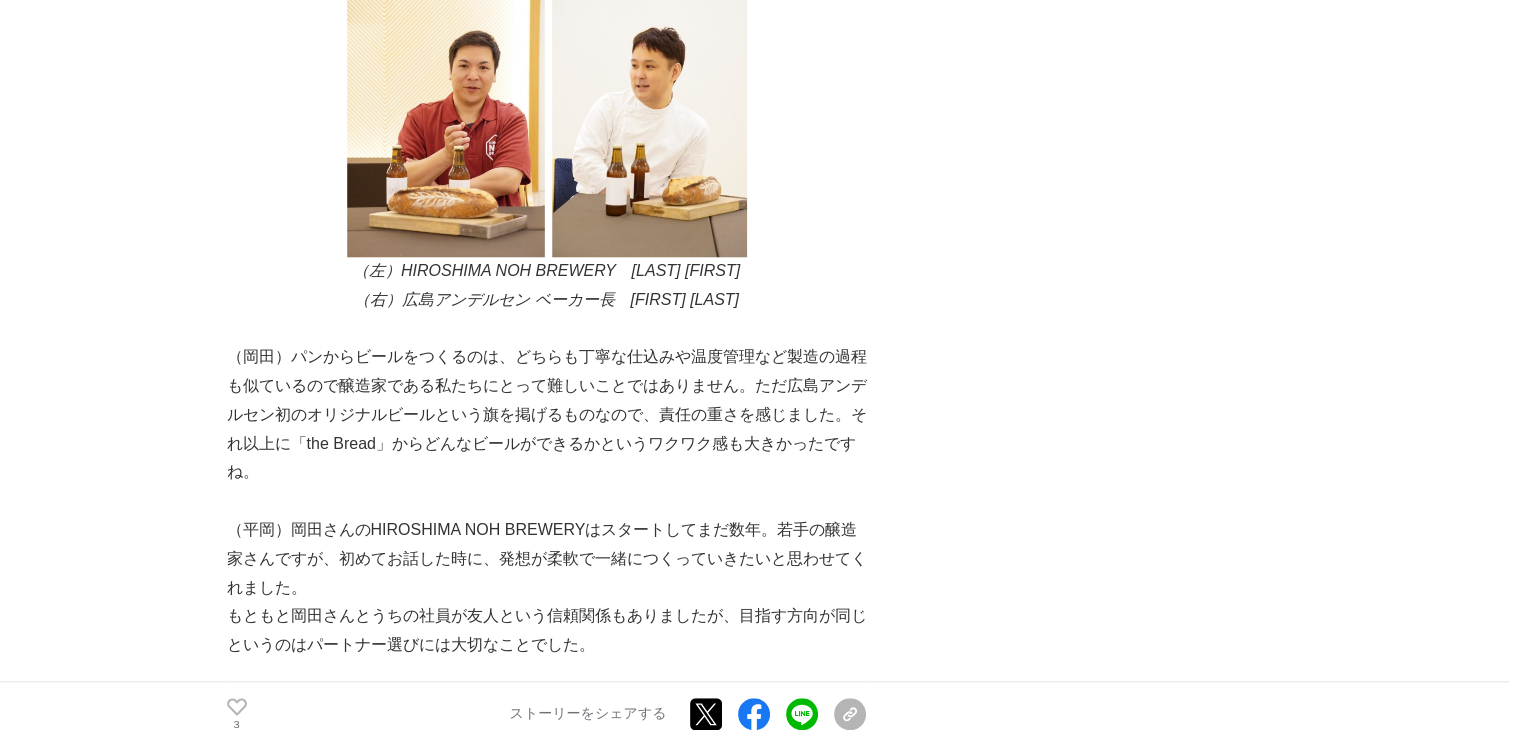 scroll, scrollTop: 2000, scrollLeft: 0, axis: vertical 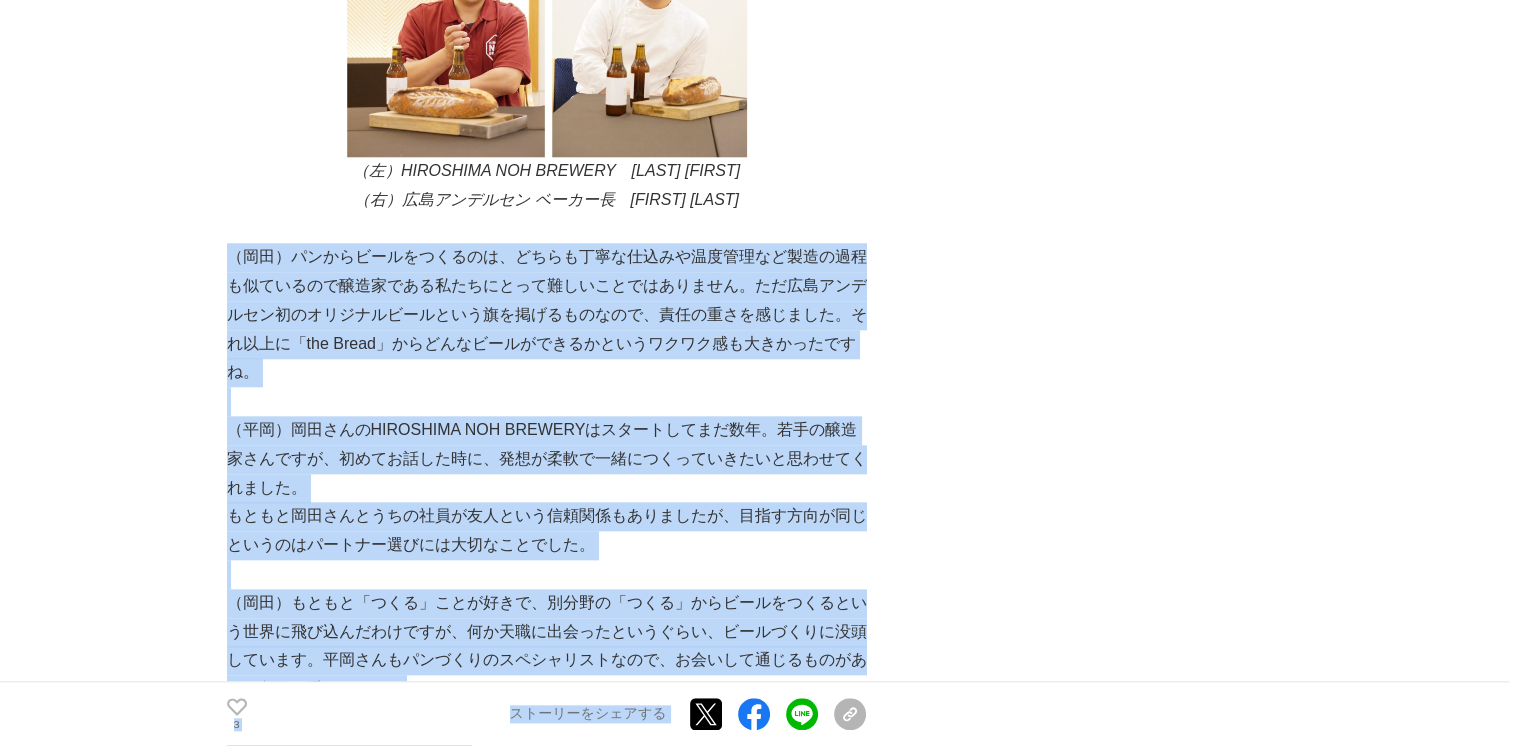 drag, startPoint x: 232, startPoint y: 258, endPoint x: 884, endPoint y: 651, distance: 761.2838 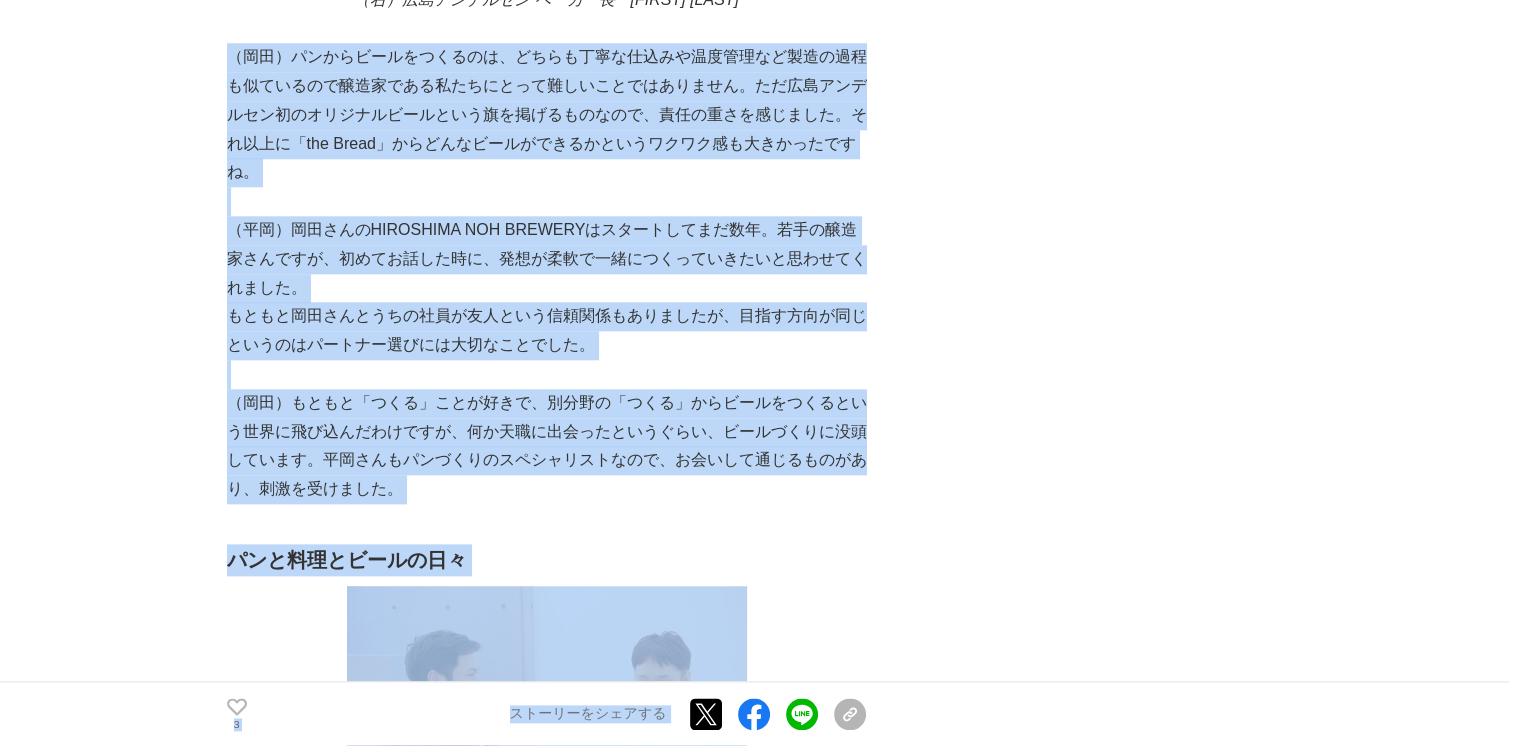 click on "[CITY]アンデルセンの挑戦。オリジナルのクラフトビールで、食卓にまた新しい楽しさを。
開発ストーリー
#開発ストーリー
#ベーカリー
3 3 3" at bounding box center [757, 2401] 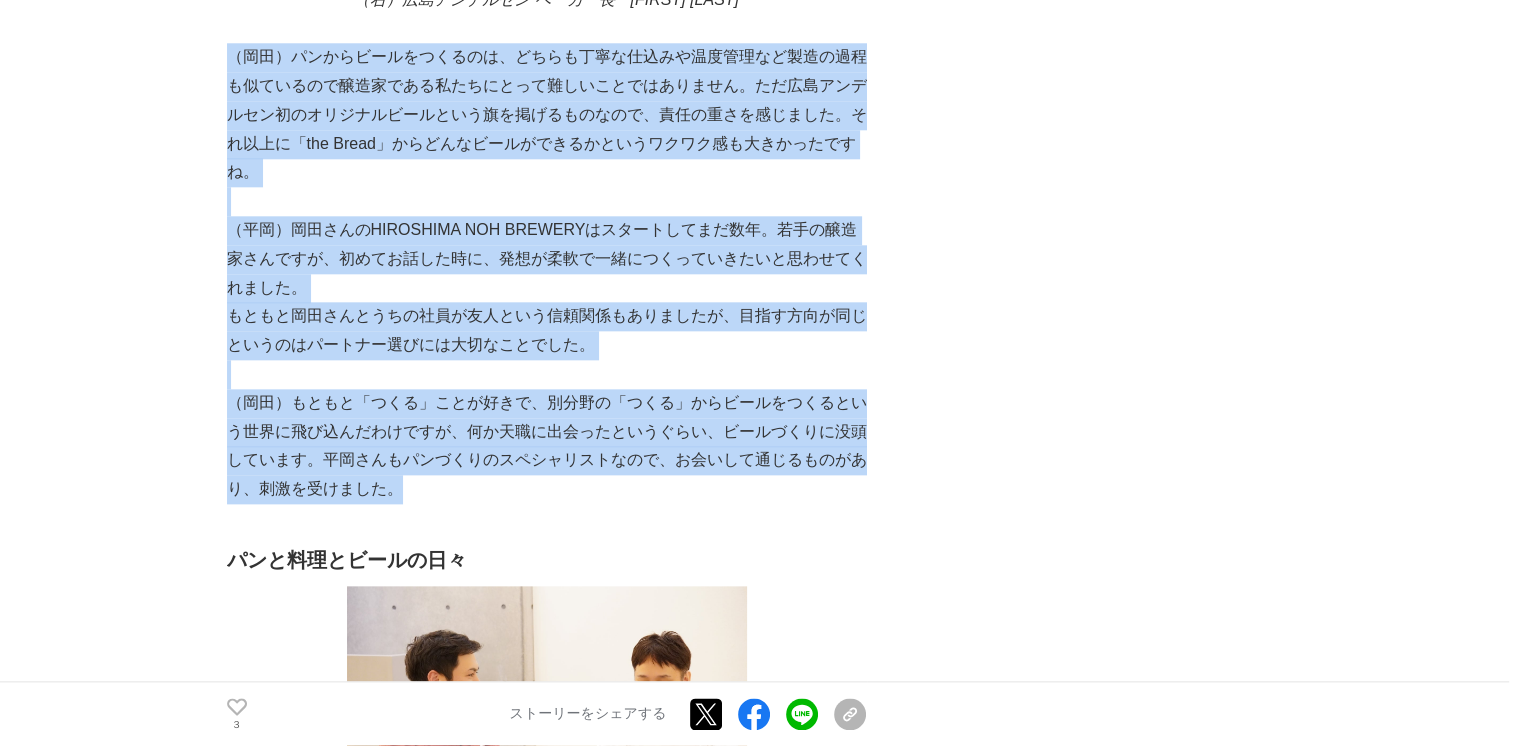 drag, startPoint x: 405, startPoint y: 496, endPoint x: 228, endPoint y: 67, distance: 464.07974 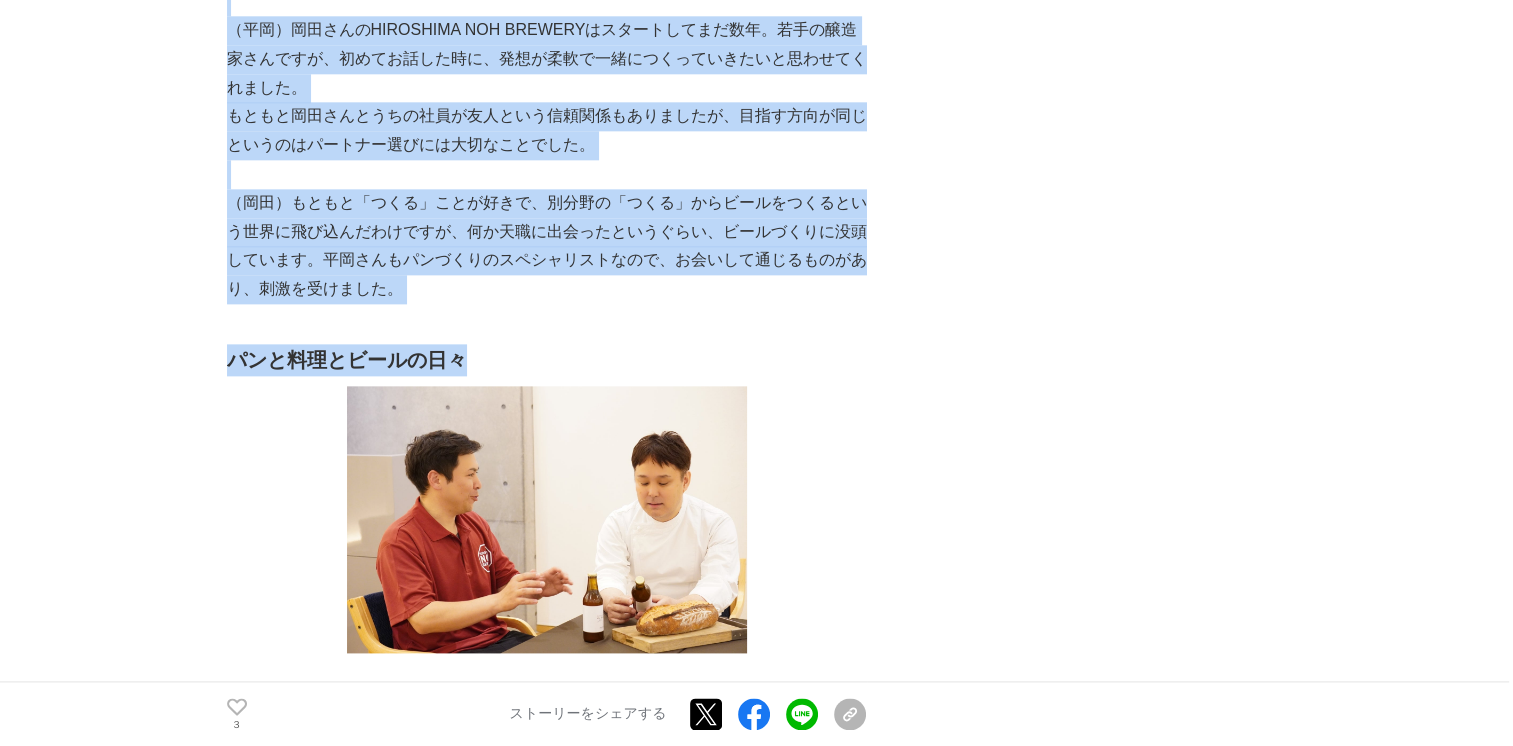 drag, startPoint x: 489, startPoint y: 364, endPoint x: 224, endPoint y: 362, distance: 265.00754 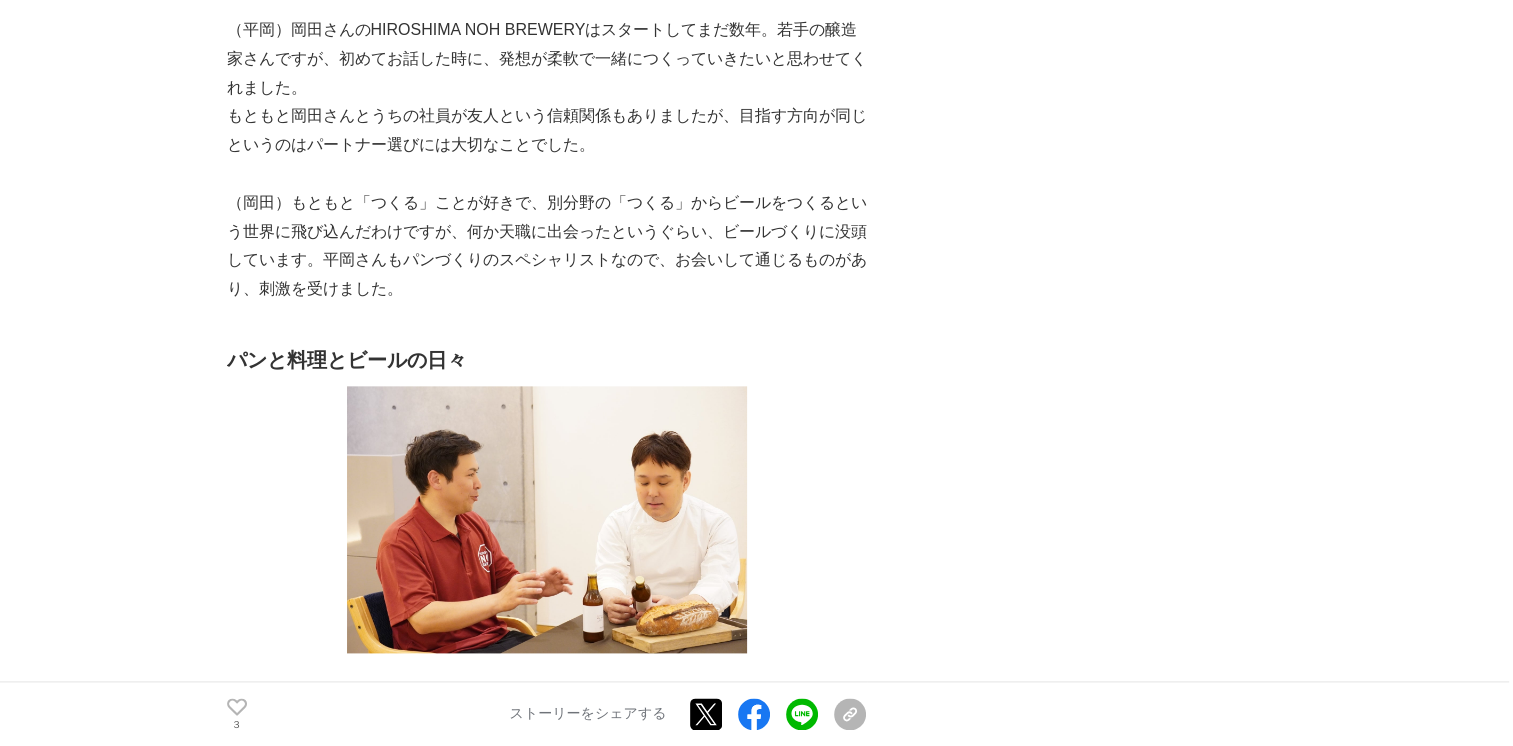 drag, startPoint x: 224, startPoint y: 362, endPoint x: 240, endPoint y: 389, distance: 31.38471 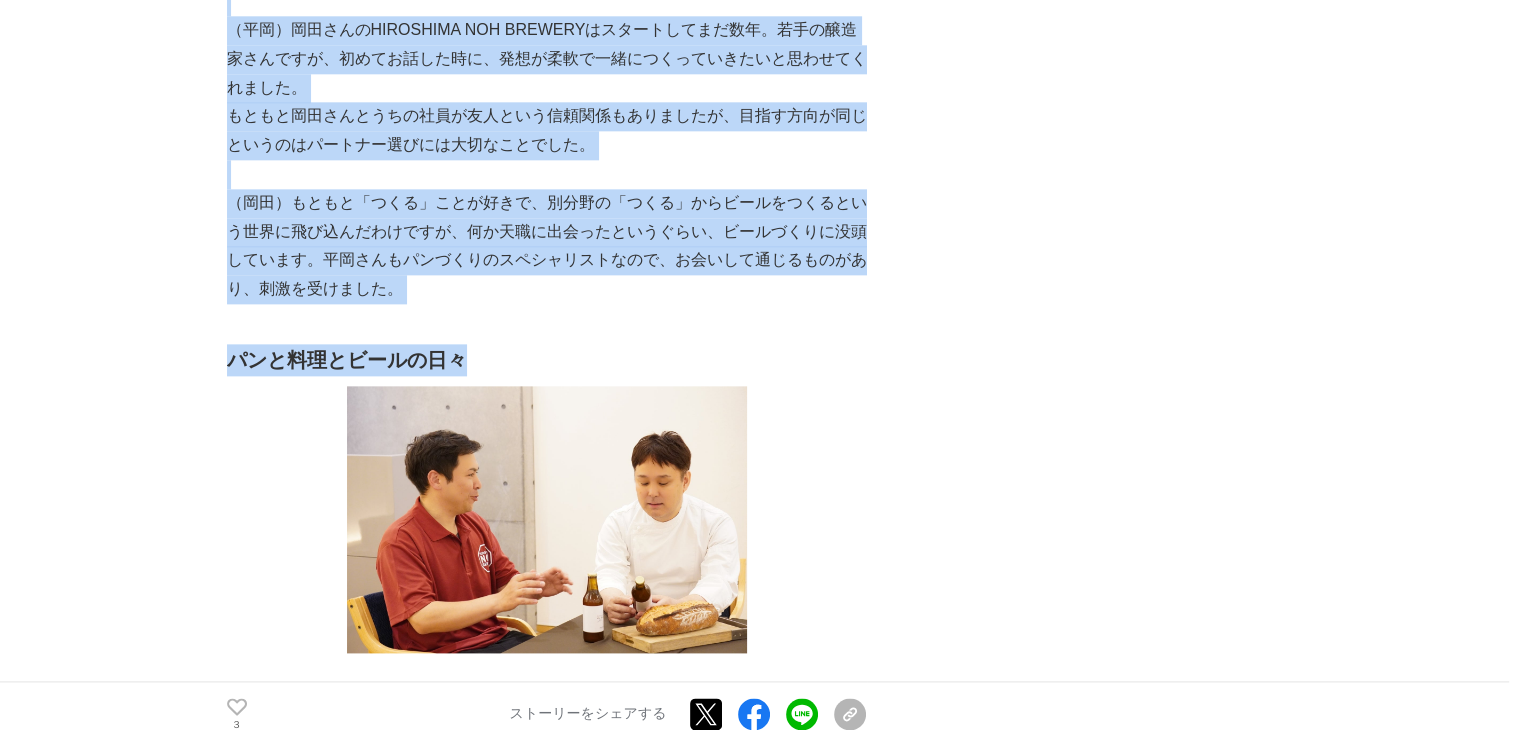 drag, startPoint x: 224, startPoint y: 358, endPoint x: 469, endPoint y: 367, distance: 245.16525 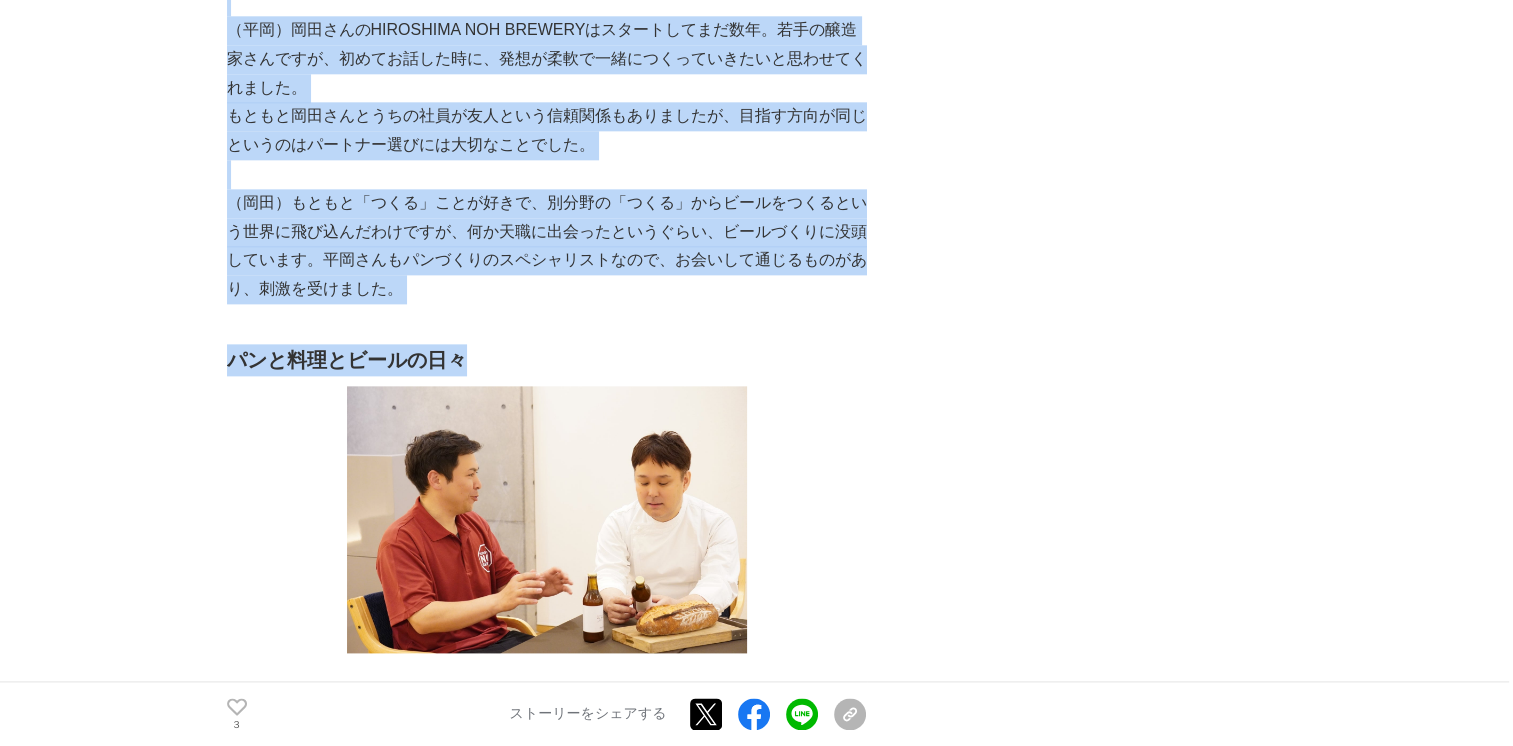 click on "パンと料理とビールの日々" at bounding box center [547, 360] 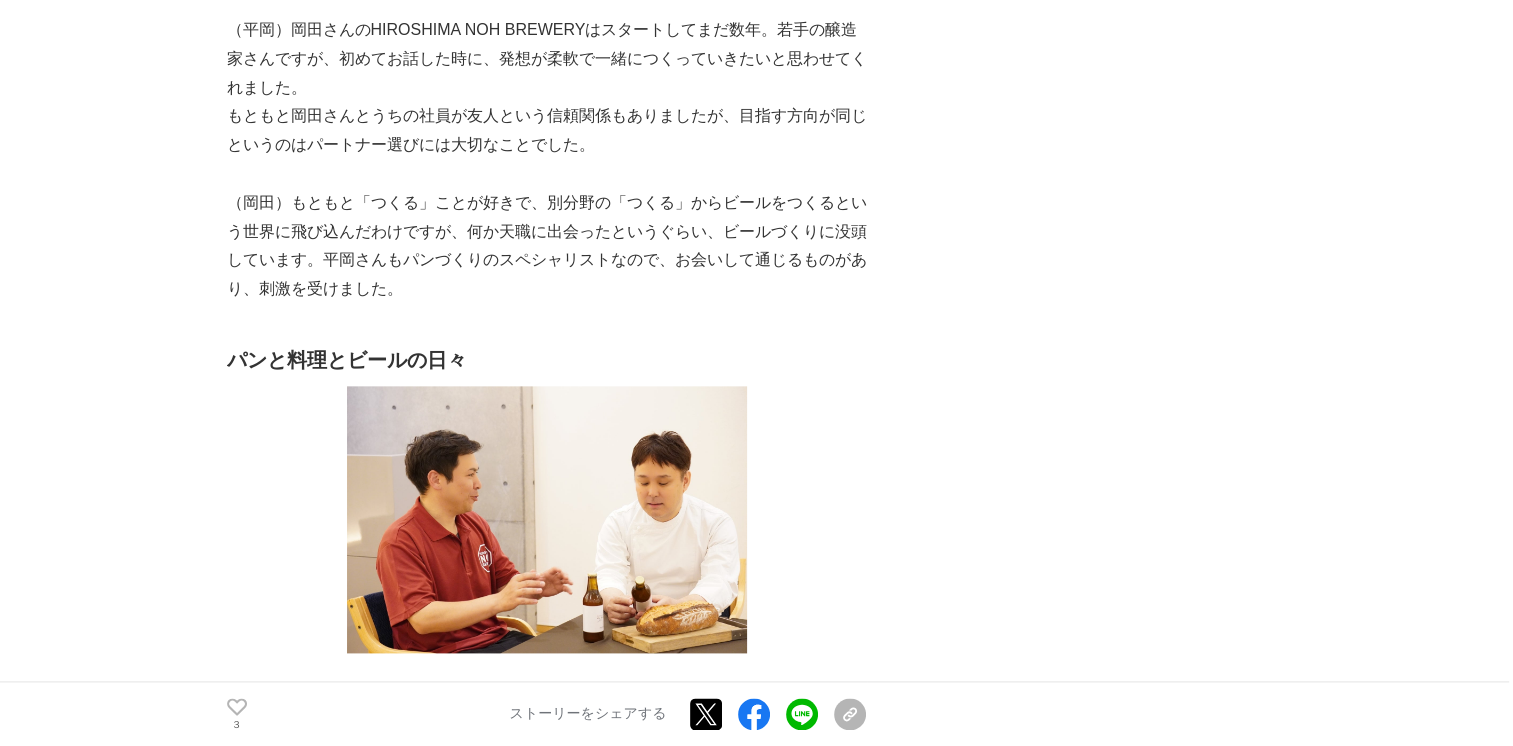 click on "[CITY]アンデルセンの挑戦。オリジナルのクラフトビールで、食卓にまた新しい楽しさを。
開発ストーリー
#開発ストーリー
#ベーカリー
3 3 3" at bounding box center [757, 2201] 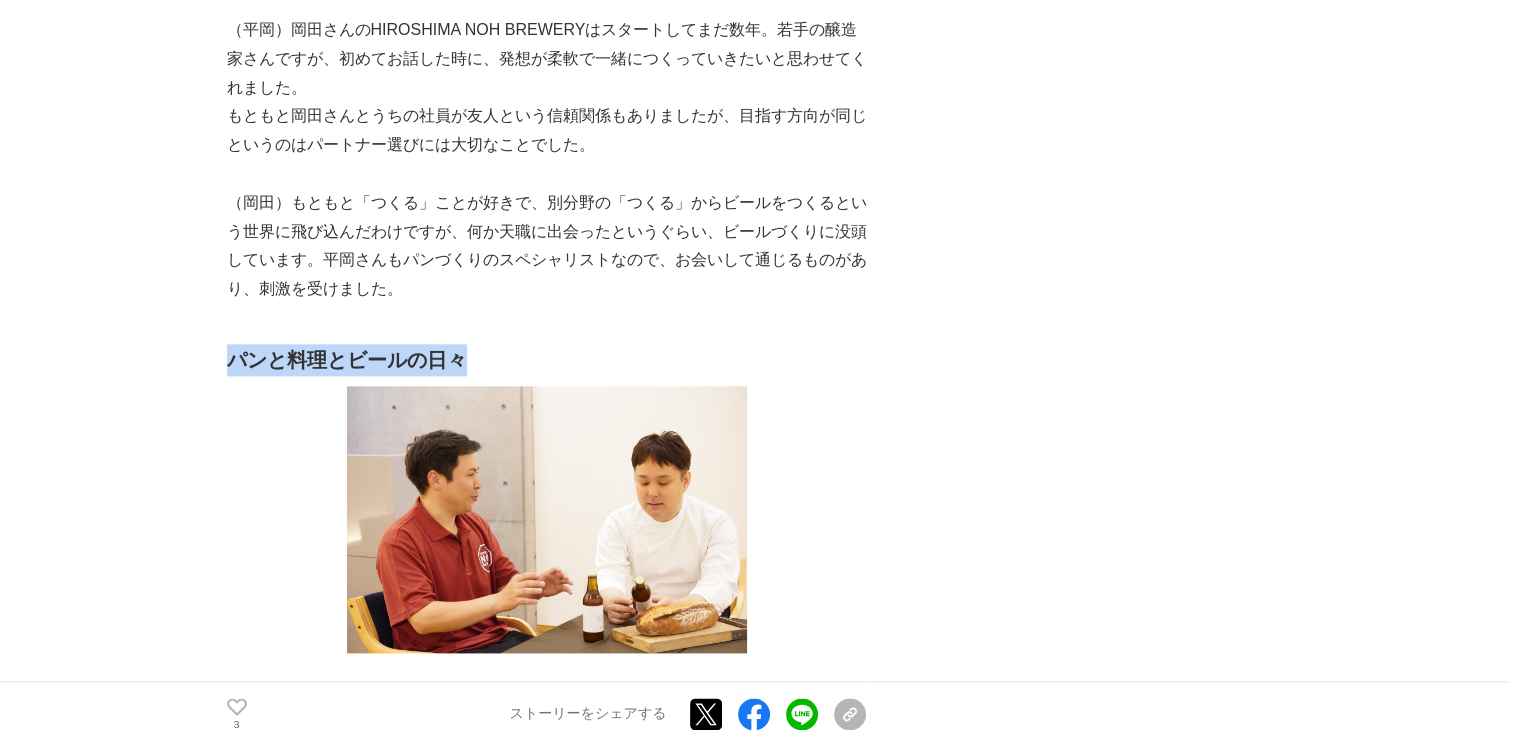 drag, startPoint x: 480, startPoint y: 366, endPoint x: 232, endPoint y: 375, distance: 248.16325 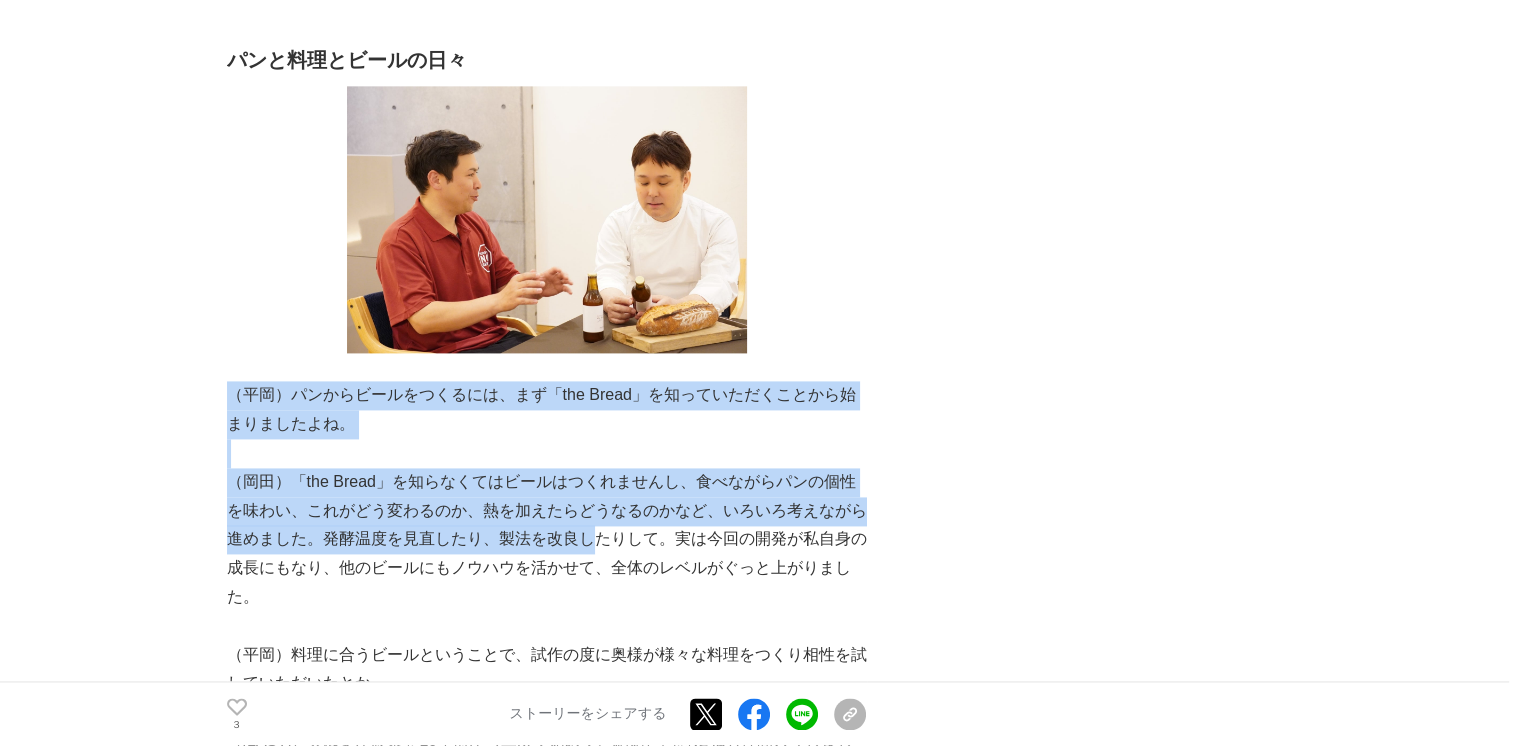 drag, startPoint x: 231, startPoint y: 400, endPoint x: 601, endPoint y: 554, distance: 400.76926 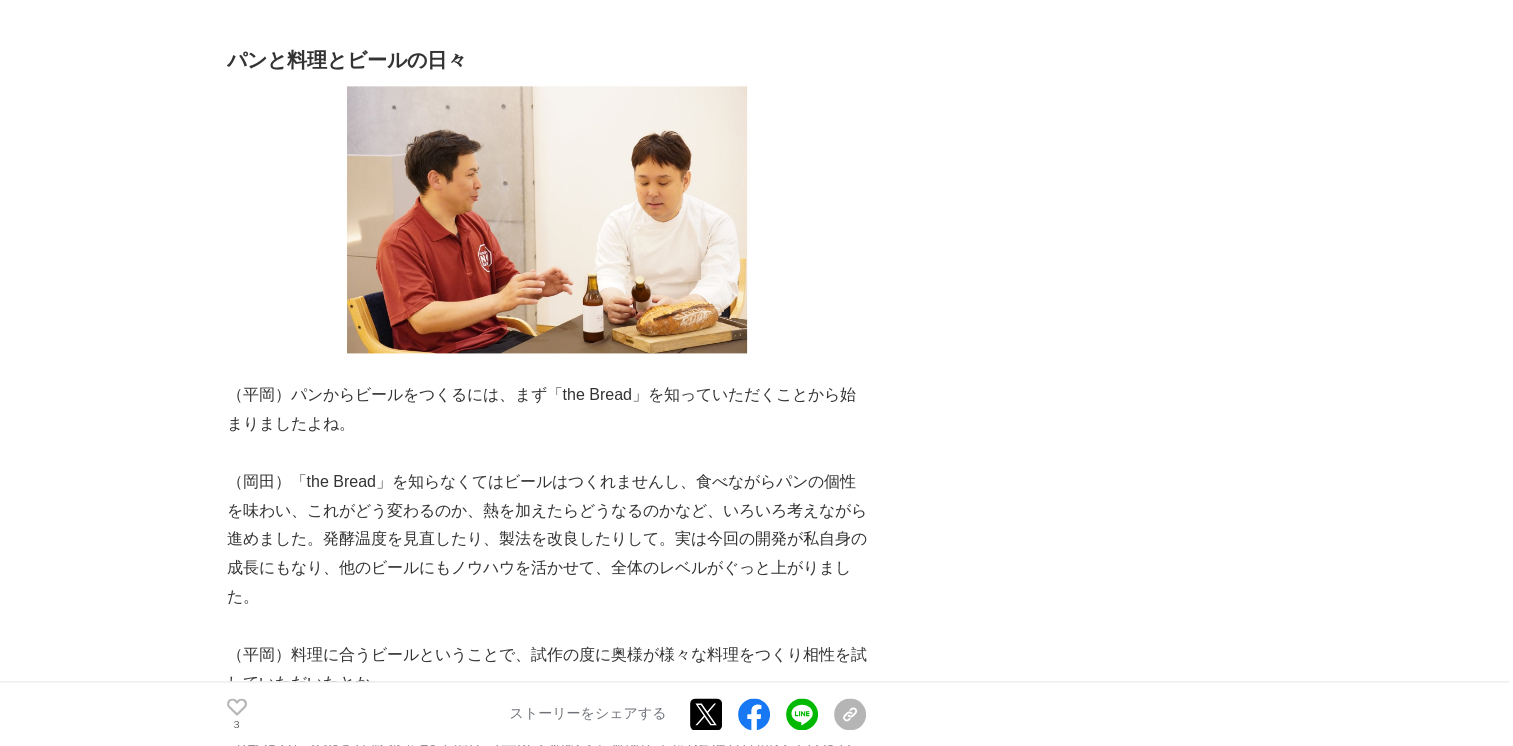 drag, startPoint x: 601, startPoint y: 554, endPoint x: 999, endPoint y: 414, distance: 421.9052 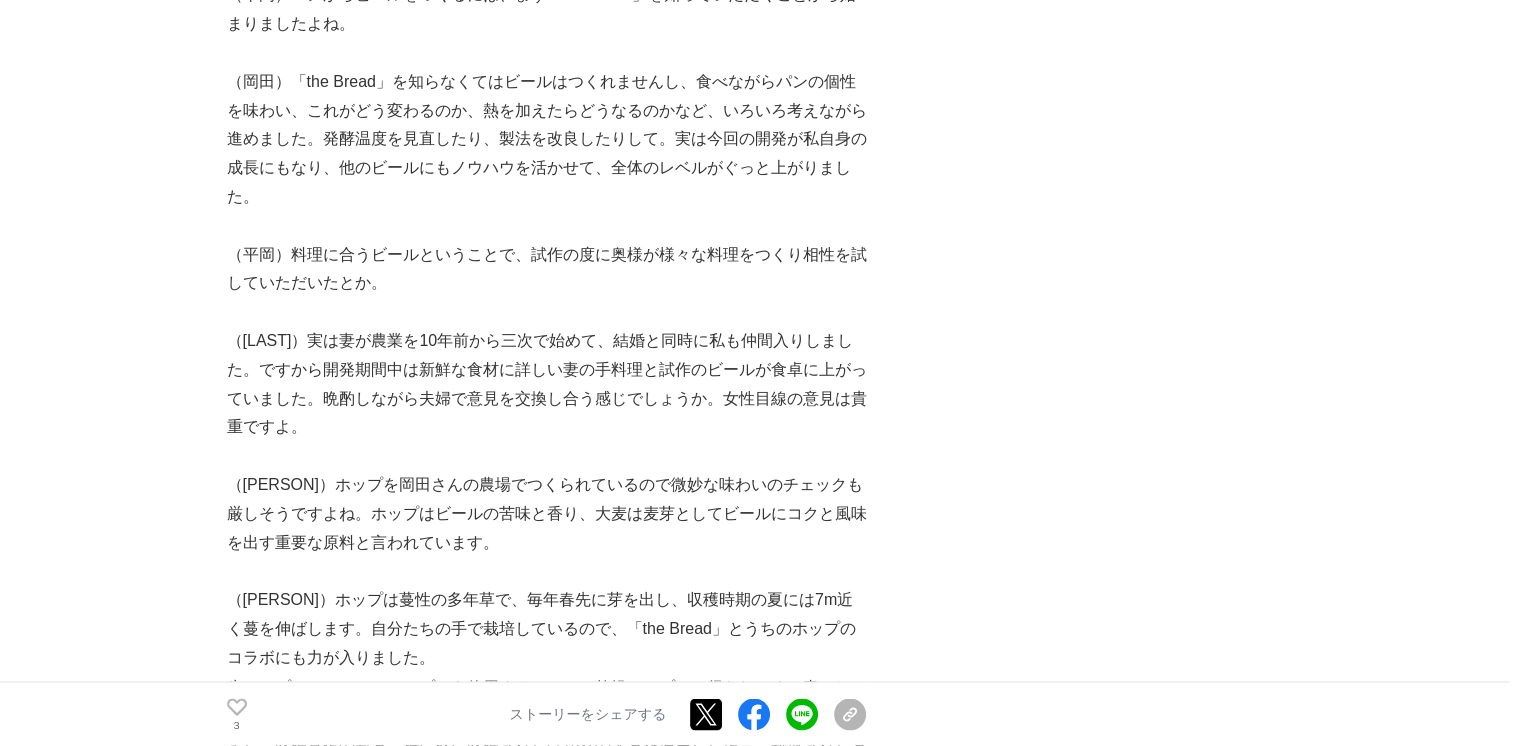 scroll, scrollTop: 3000, scrollLeft: 0, axis: vertical 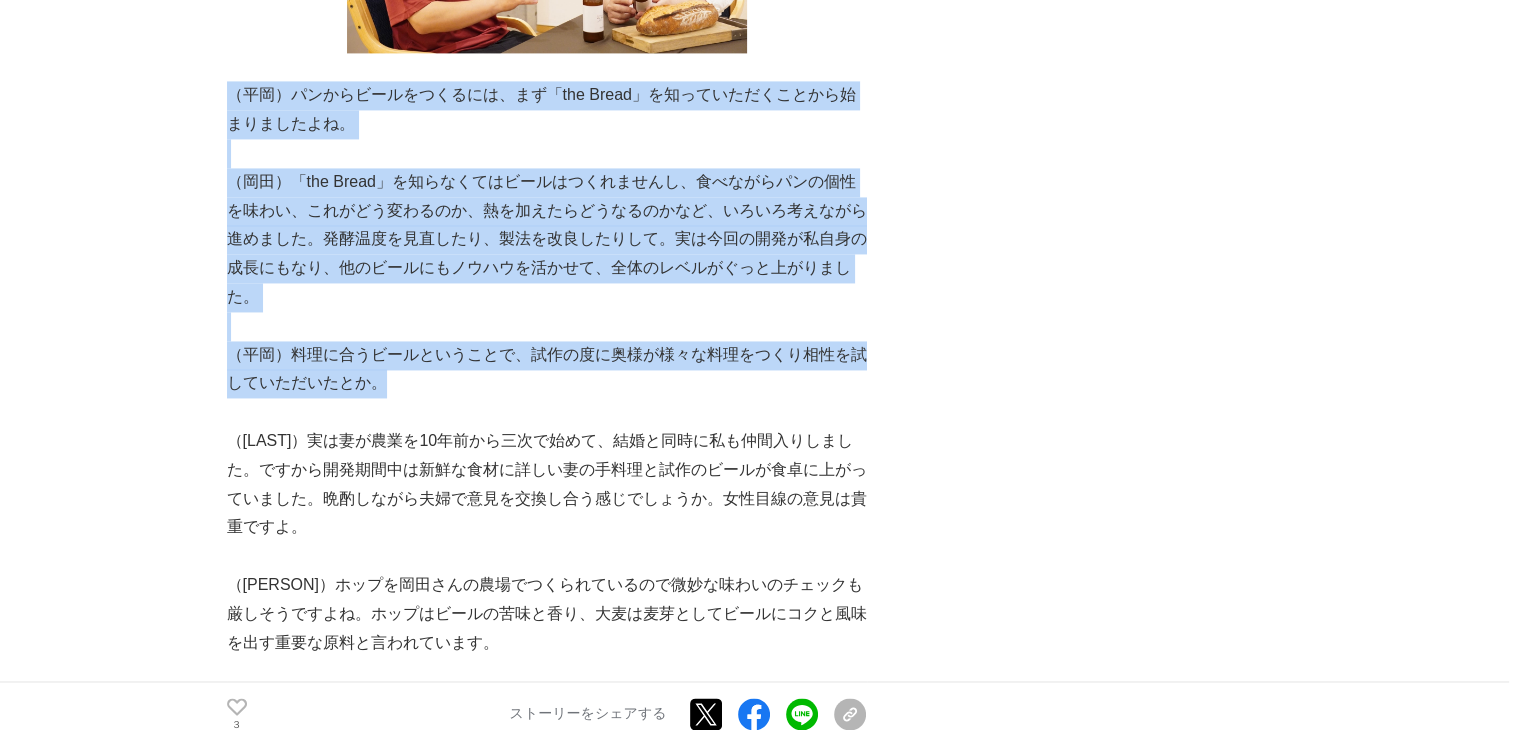 drag, startPoint x: 232, startPoint y: 100, endPoint x: 380, endPoint y: 394, distance: 329.15042 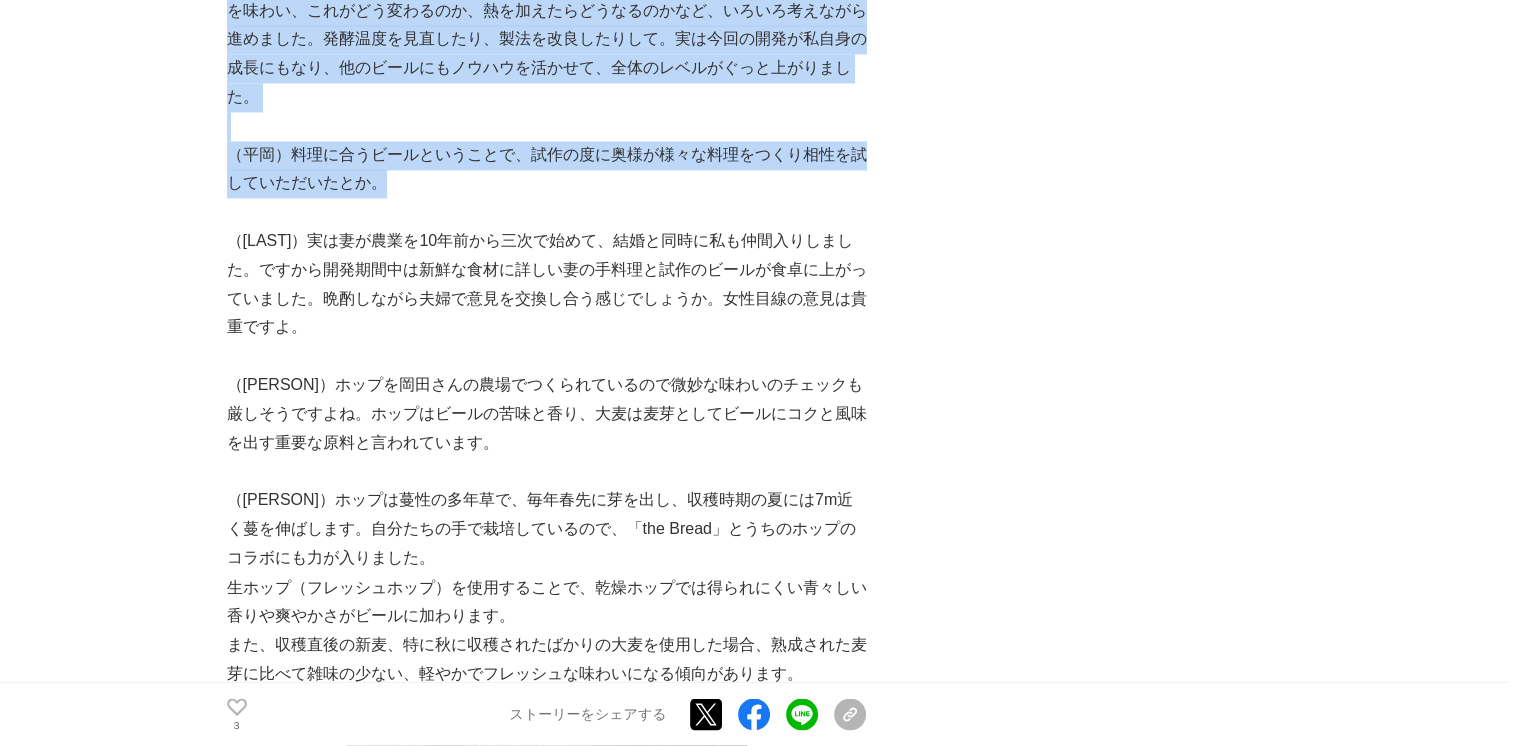 scroll, scrollTop: 3300, scrollLeft: 0, axis: vertical 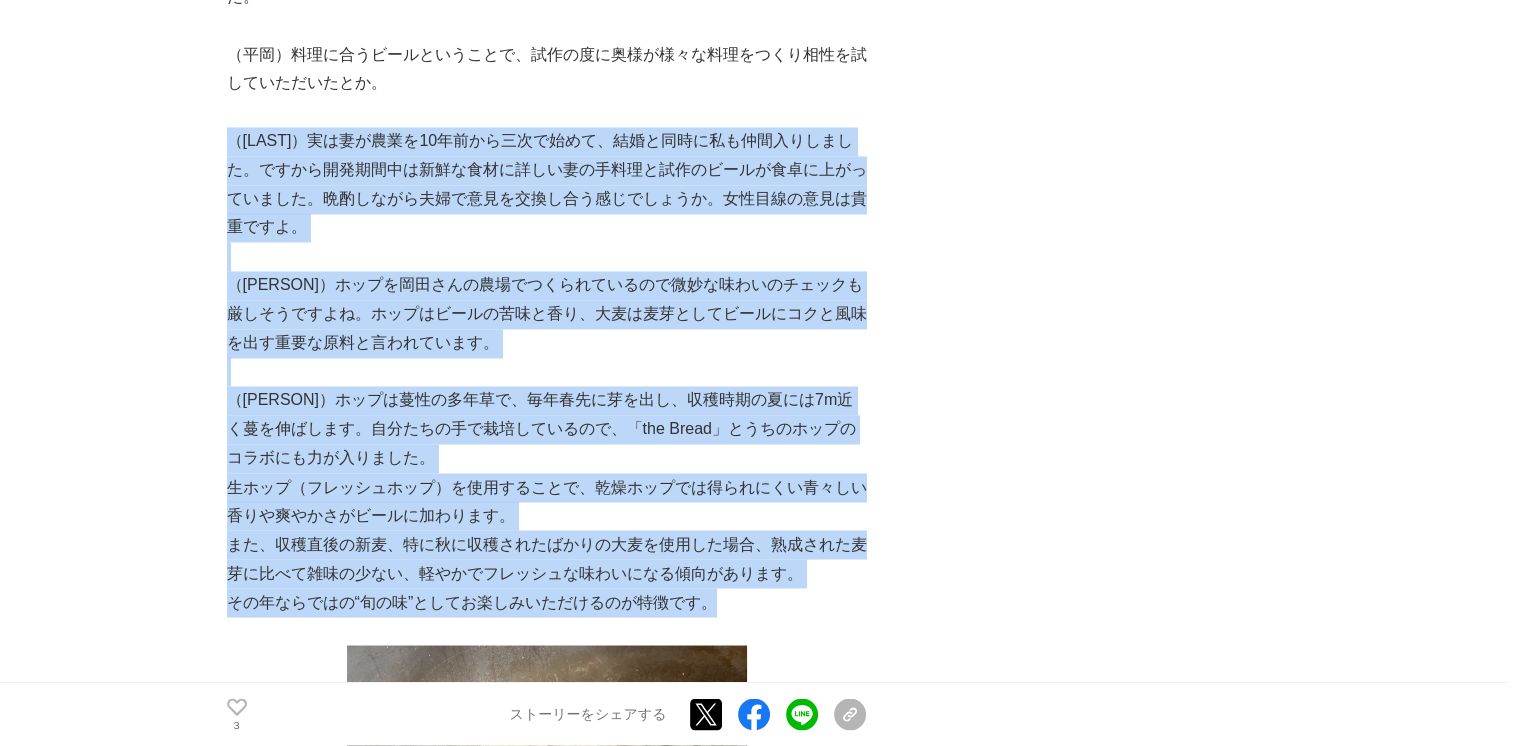 drag, startPoint x: 230, startPoint y: 139, endPoint x: 715, endPoint y: 603, distance: 671.2086 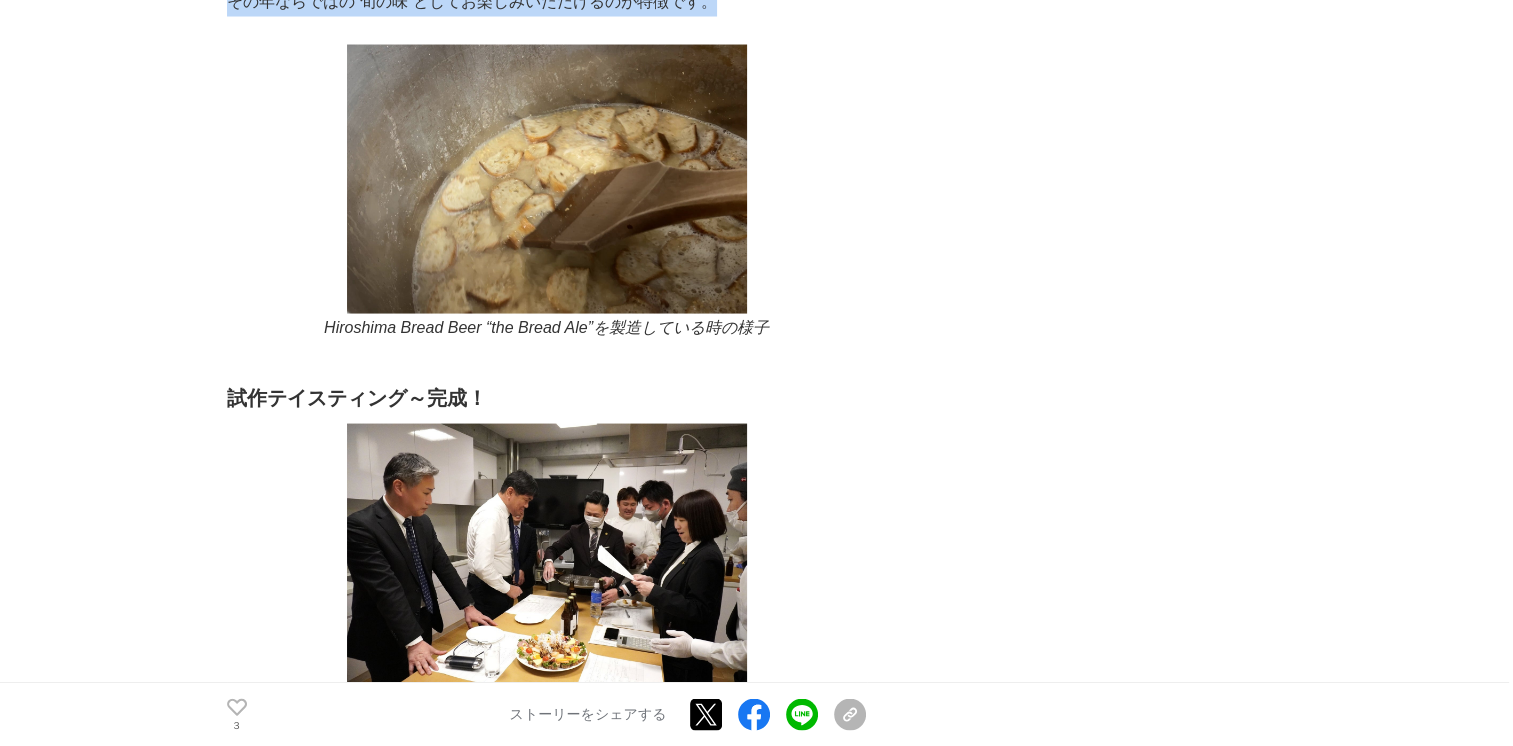 scroll, scrollTop: 4000, scrollLeft: 0, axis: vertical 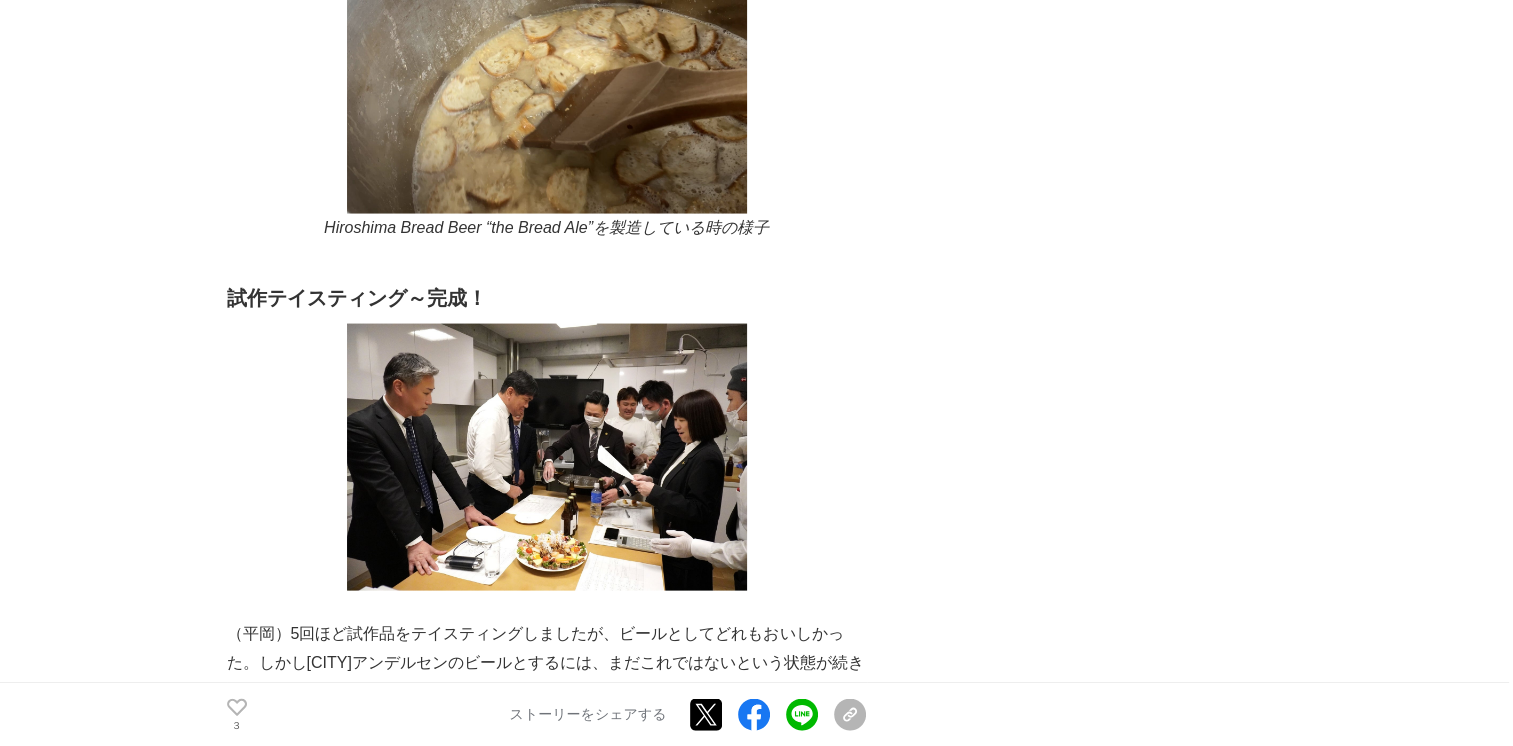 click on "[CITY]アンデルセンの挑戦。オリジナルのクラフトビールで、食卓にまた新しい楽しさを。
開発ストーリー
#開発ストーリー
#ベーカリー
3 3 3" at bounding box center (757, 601) 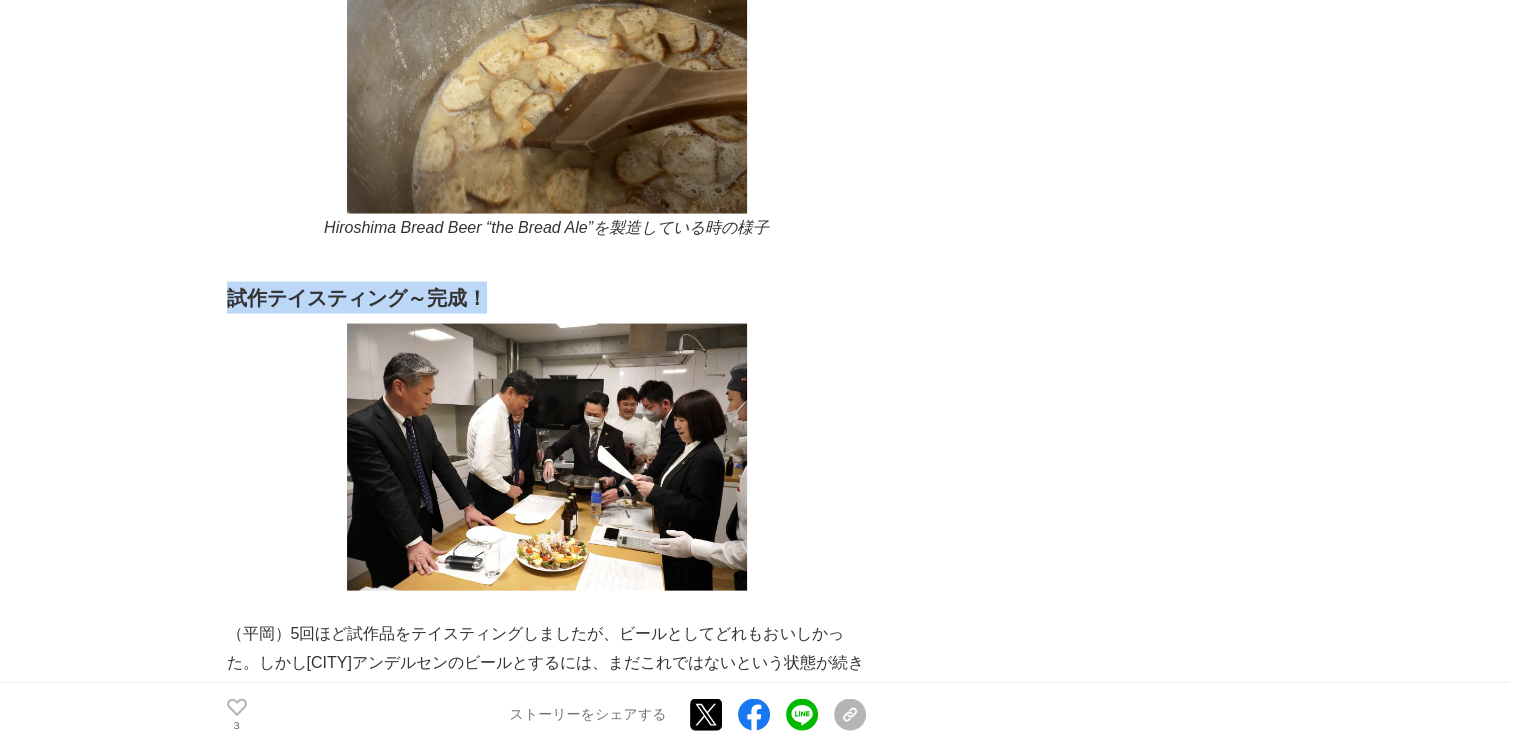 drag, startPoint x: 507, startPoint y: 308, endPoint x: 226, endPoint y: 314, distance: 281.06406 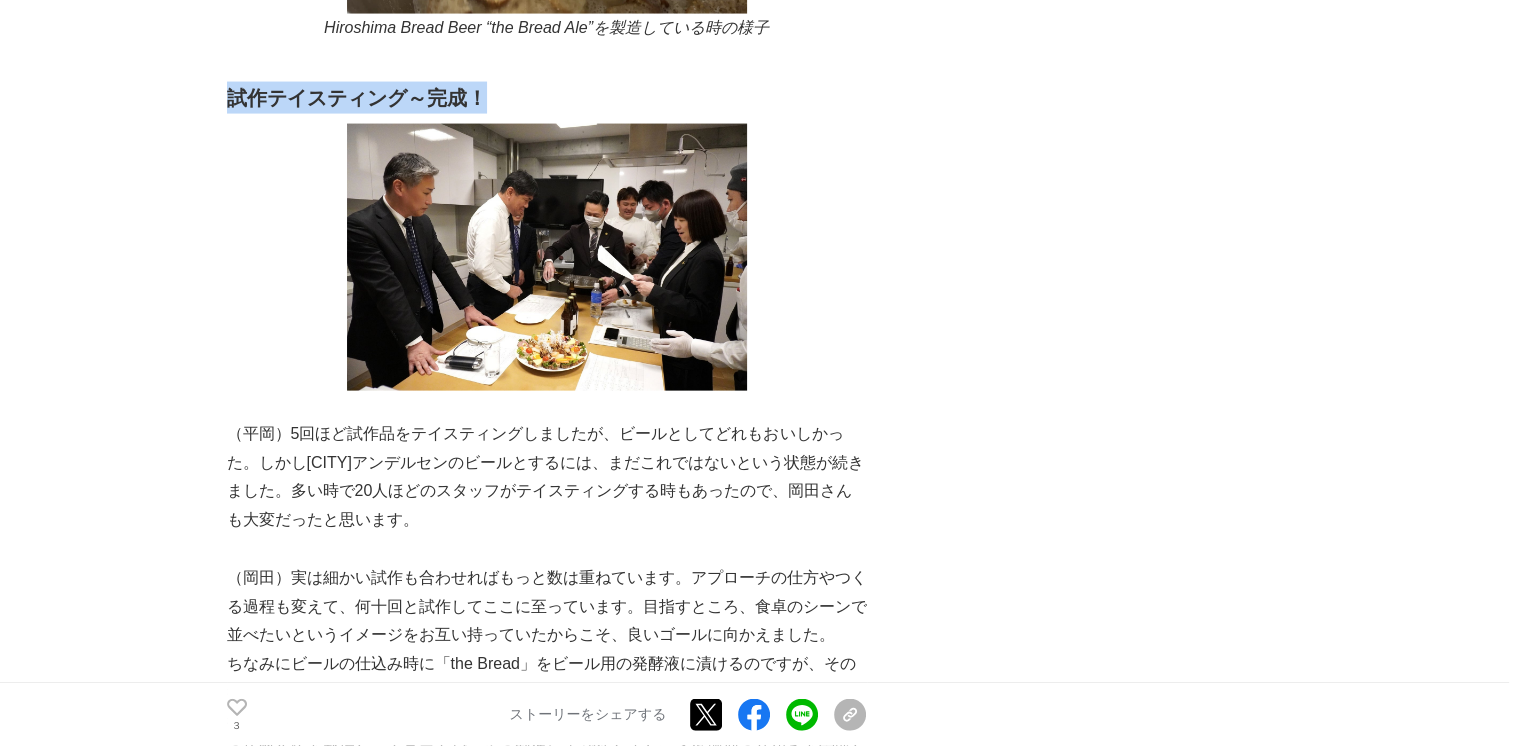 scroll, scrollTop: 4300, scrollLeft: 0, axis: vertical 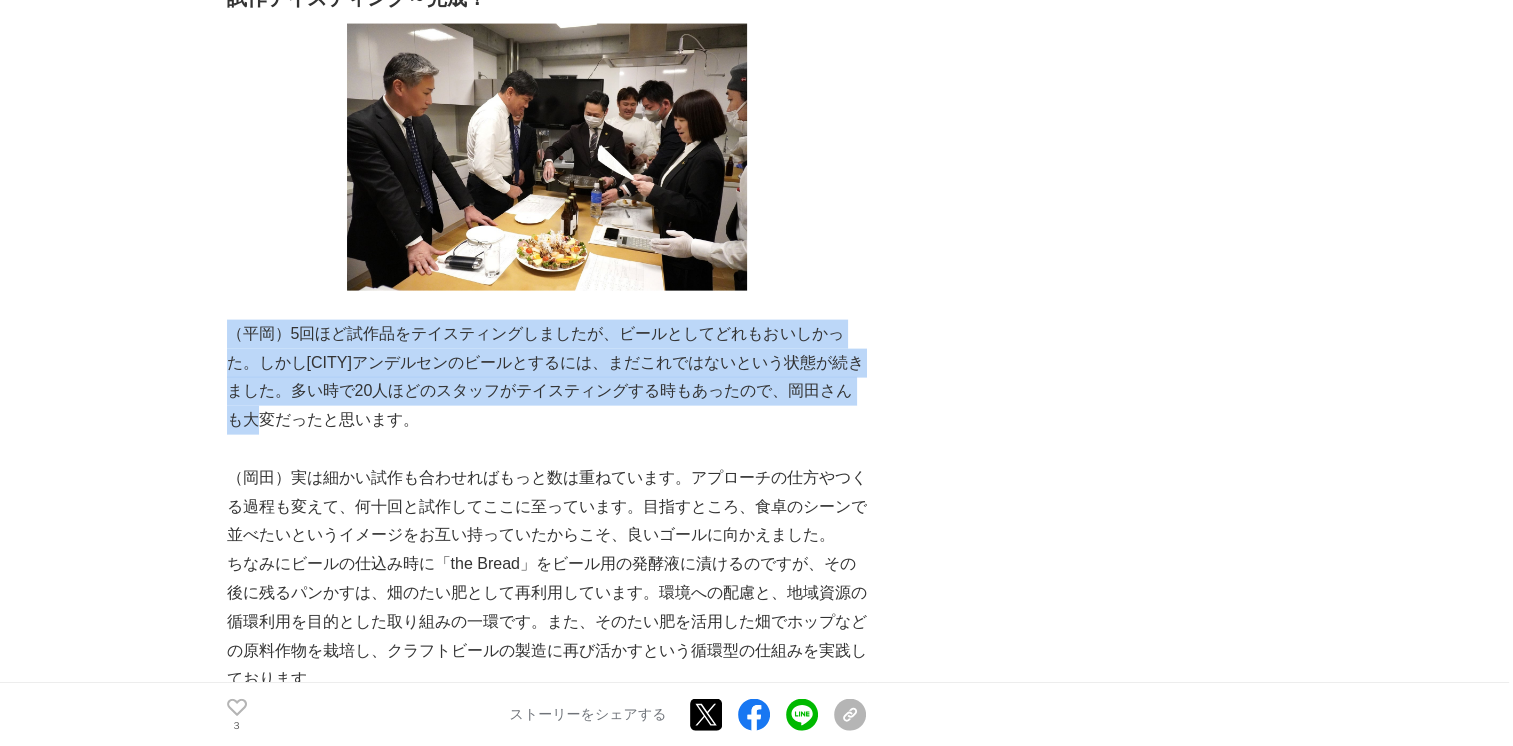 drag, startPoint x: 231, startPoint y: 337, endPoint x: 292, endPoint y: 418, distance: 101.4002 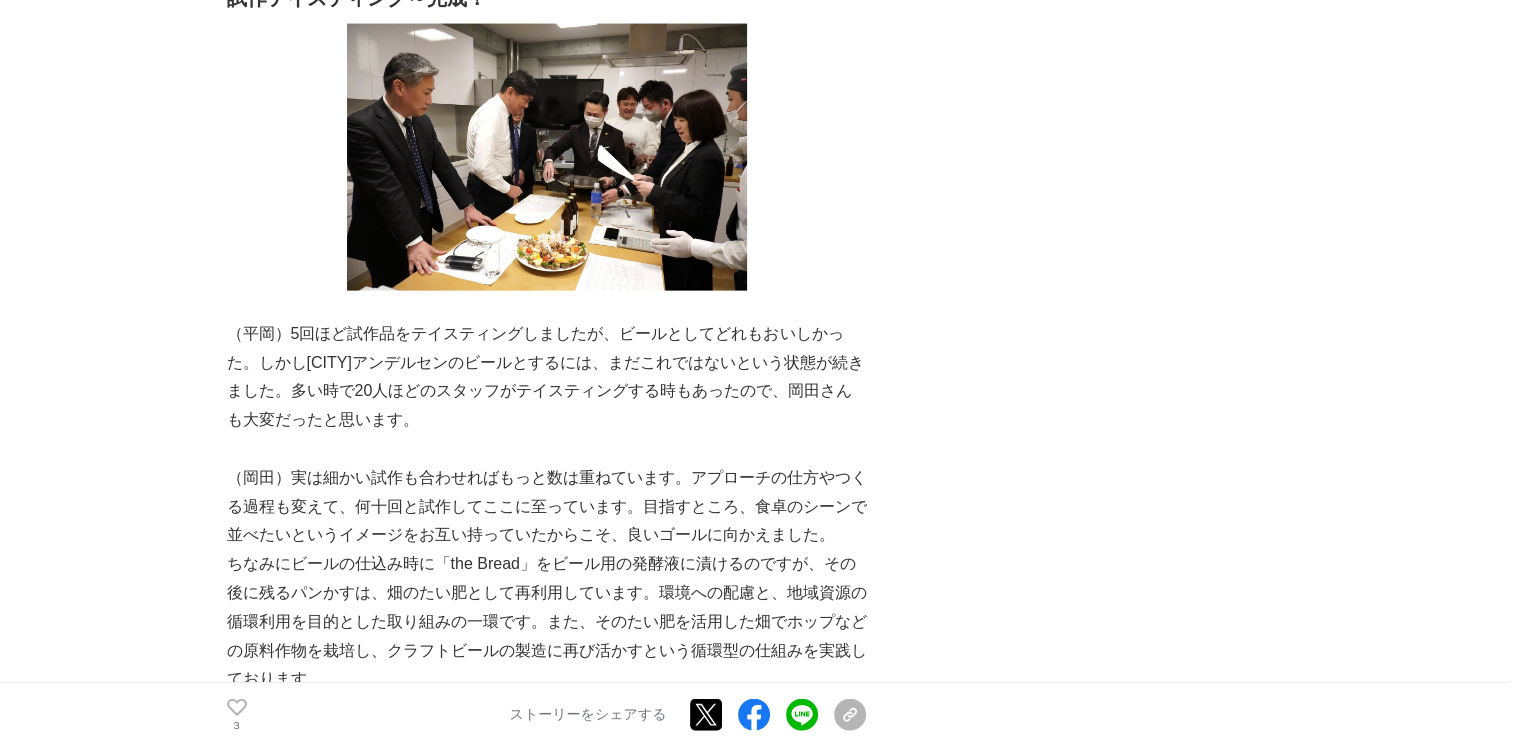click on "[CITY]アンデルセンの挑戦。オリジナルのクラフトビールで、食卓にまた新しい楽しさを。
開発ストーリー
#開発ストーリー
#ベーカリー
3 3 3" at bounding box center (757, 301) 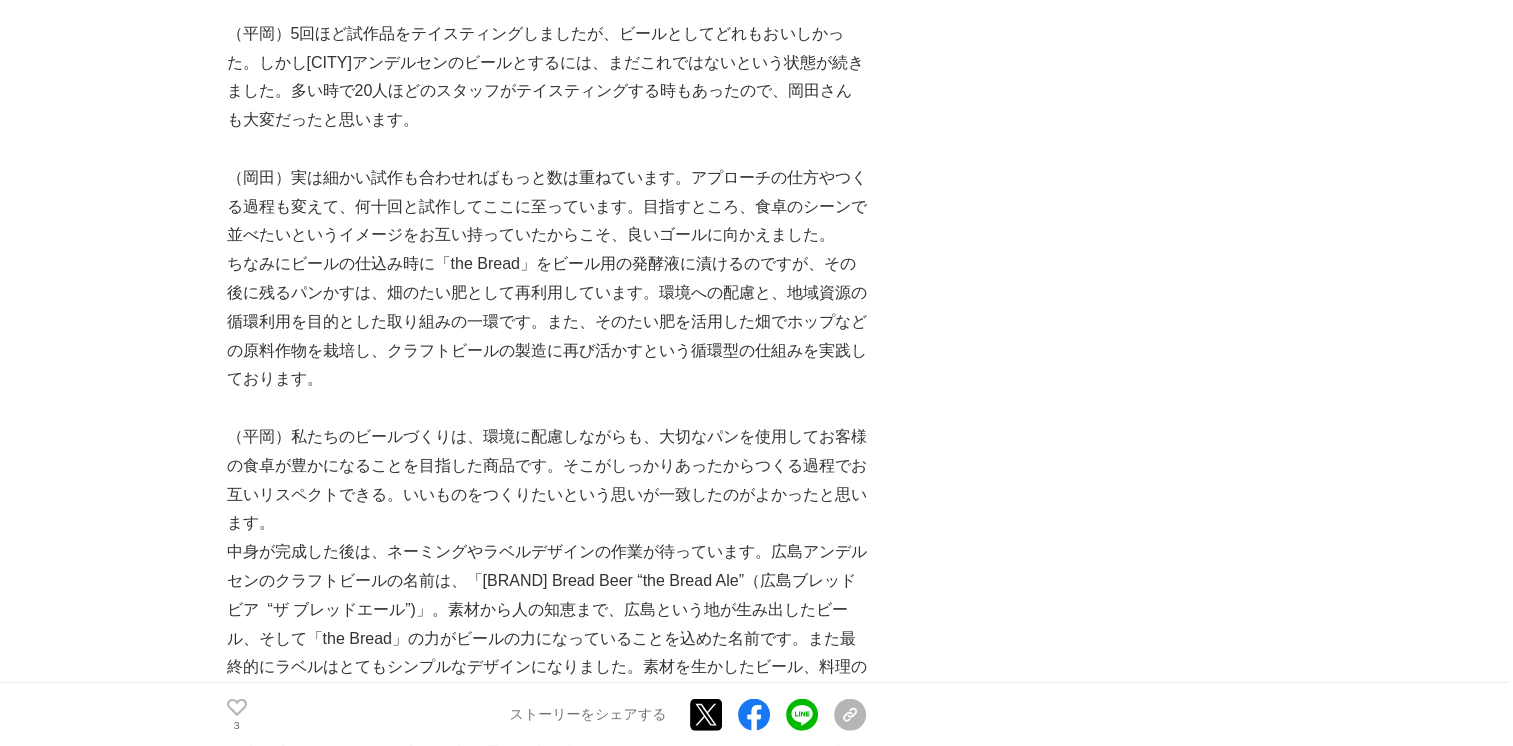 scroll, scrollTop: 4500, scrollLeft: 0, axis: vertical 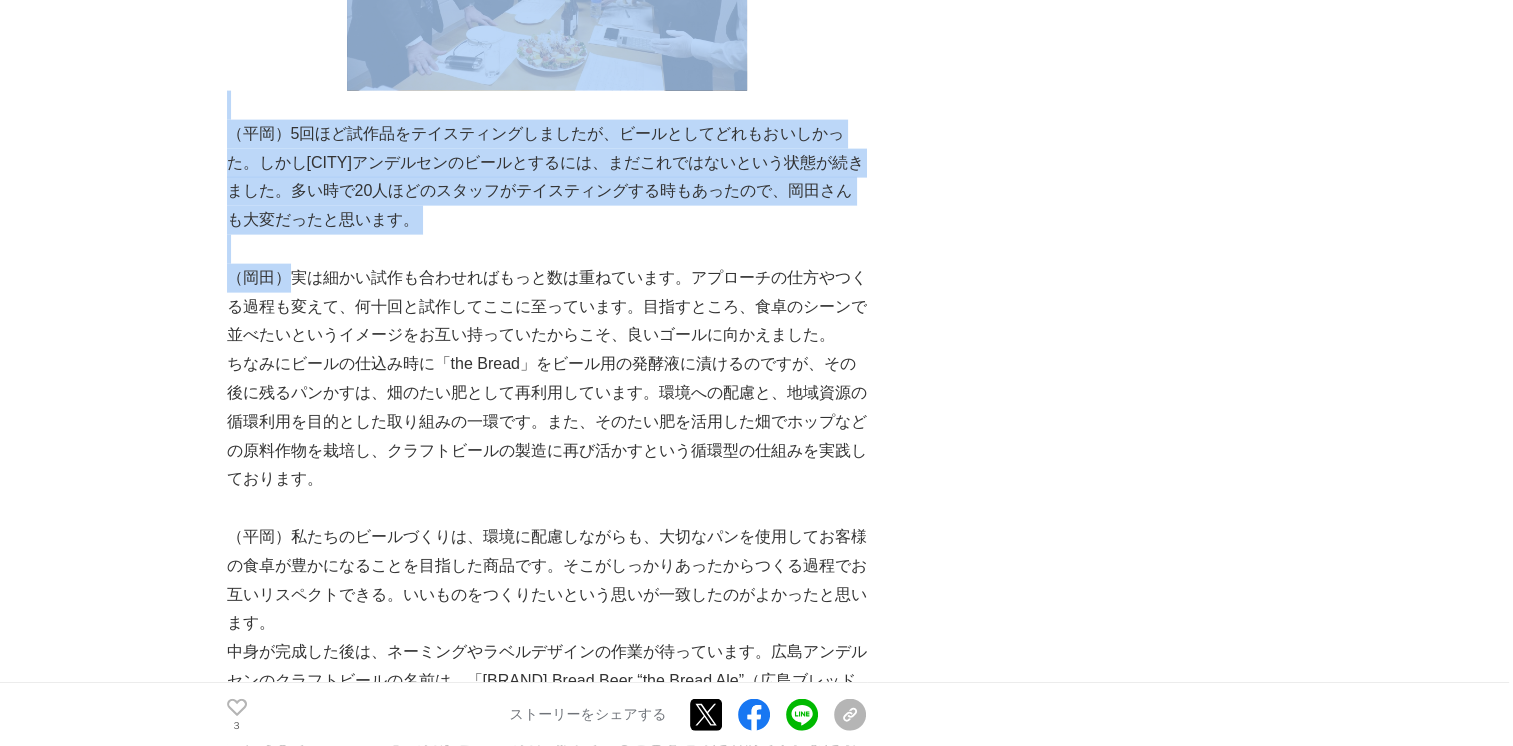 drag, startPoint x: 224, startPoint y: 138, endPoint x: 283, endPoint y: 287, distance: 160.25604 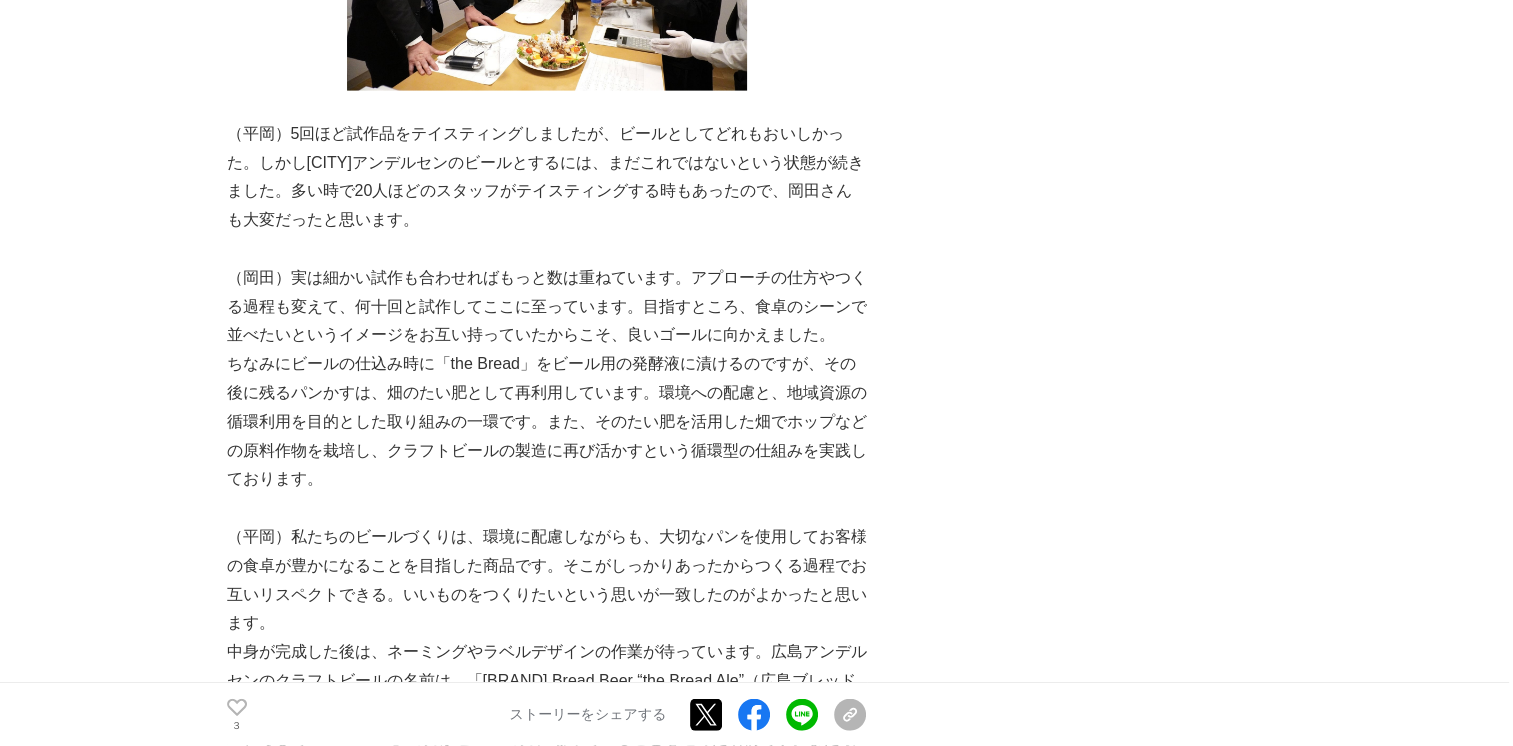 drag, startPoint x: 283, startPoint y: 287, endPoint x: 669, endPoint y: 332, distance: 388.6142 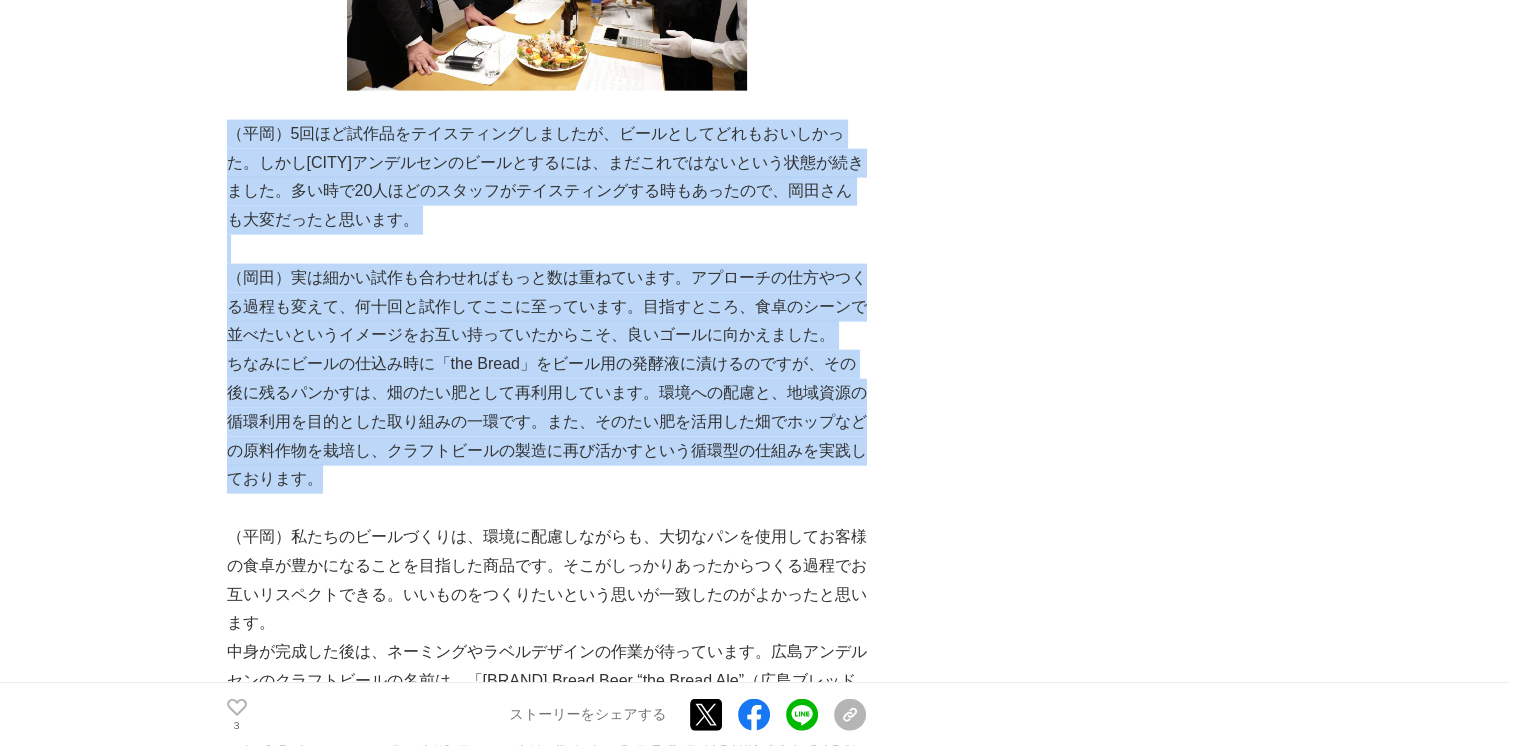 drag, startPoint x: 228, startPoint y: 139, endPoint x: 325, endPoint y: 498, distance: 371.87363 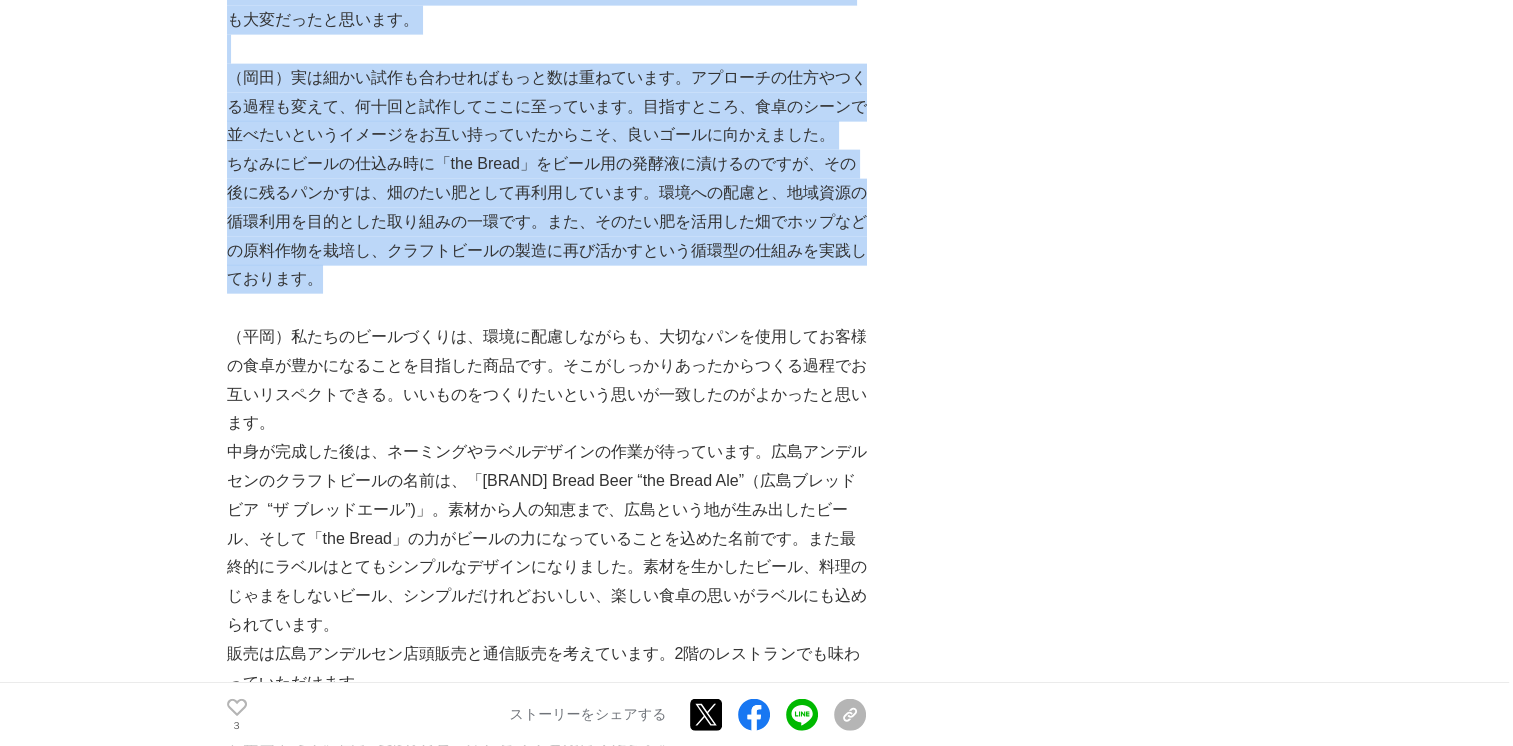 scroll, scrollTop: 4900, scrollLeft: 0, axis: vertical 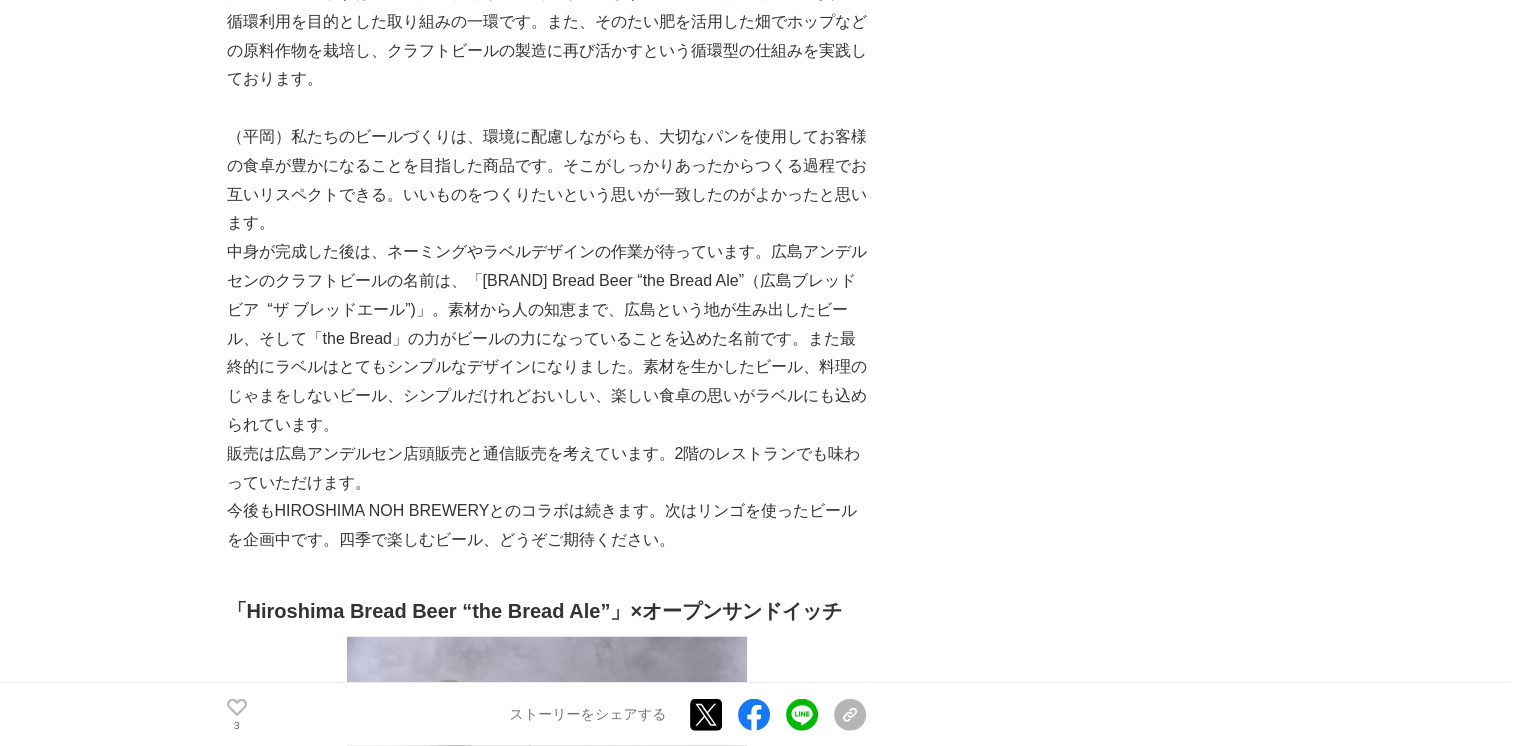click on "（平岡）私たちのビールづくりは、環境に配慮しながらも、大切なパンを使用してお客様の食卓が豊かになることを目指した商品です。そこがしっかりあったからつくる過程でお互いリスペクトできる。いいものをつくりたいという思いが一致したのがよかったと思います。" at bounding box center [547, 180] 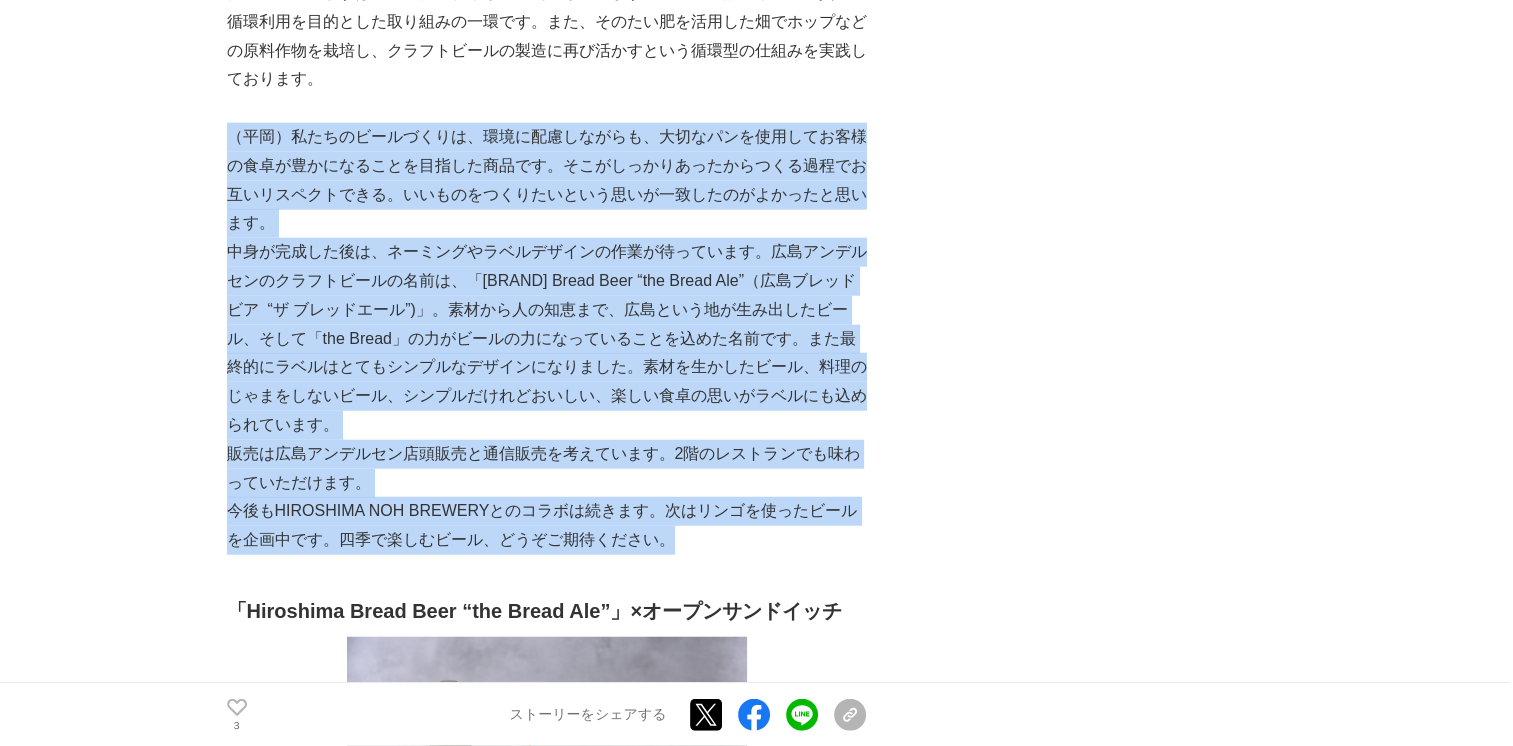 drag, startPoint x: 230, startPoint y: 146, endPoint x: 655, endPoint y: 547, distance: 584.3167 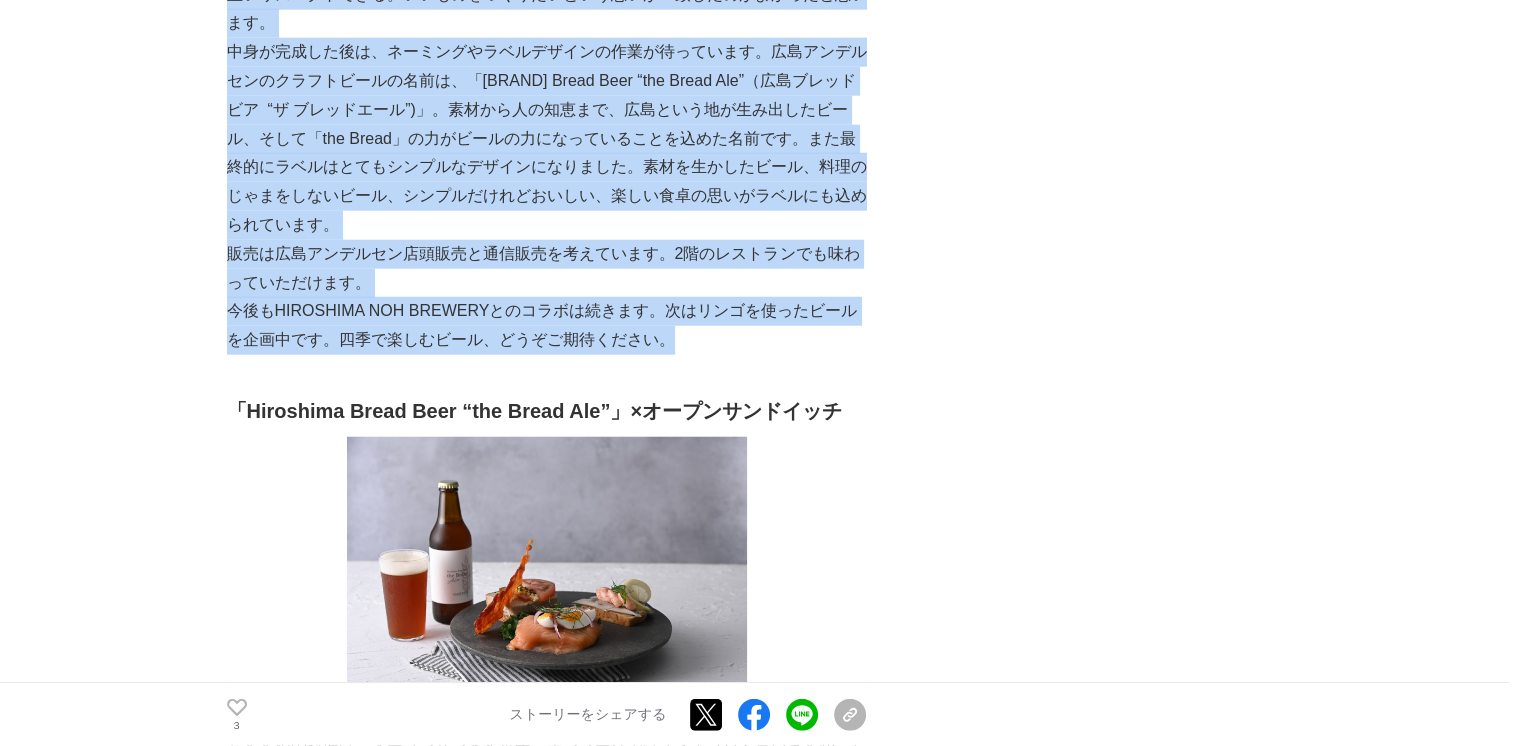 scroll, scrollTop: 5300, scrollLeft: 0, axis: vertical 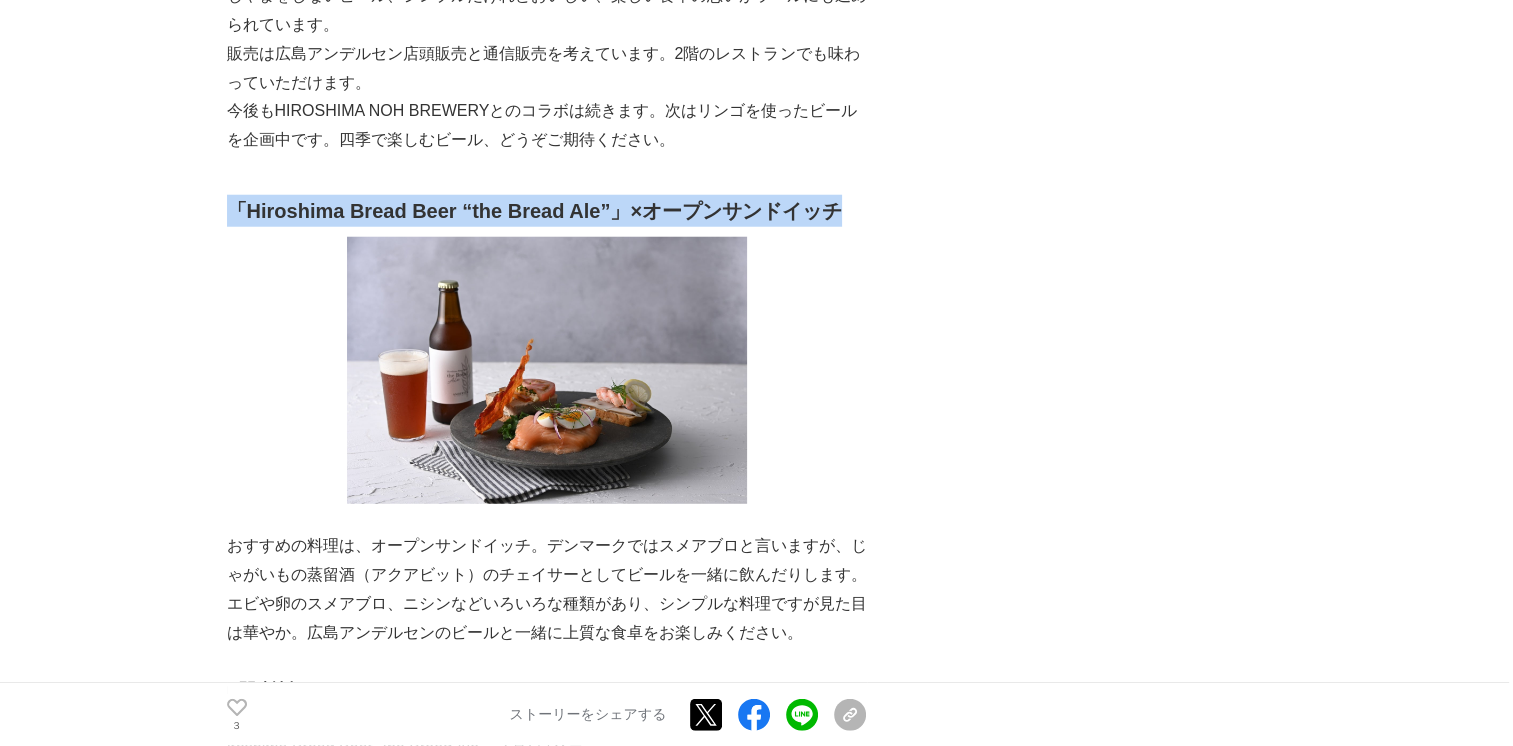 drag, startPoint x: 865, startPoint y: 218, endPoint x: 230, endPoint y: 223, distance: 635.0197 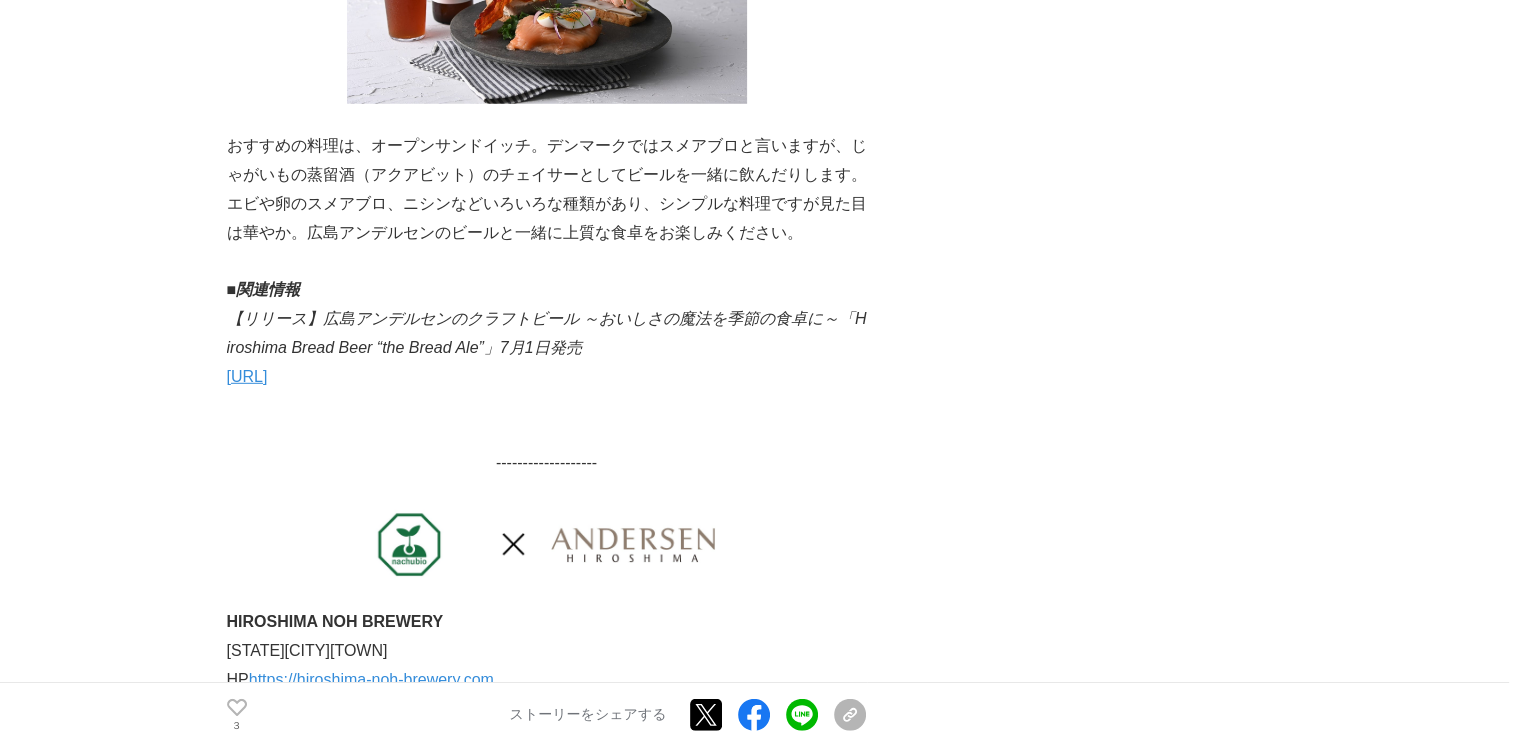 scroll, scrollTop: 5600, scrollLeft: 0, axis: vertical 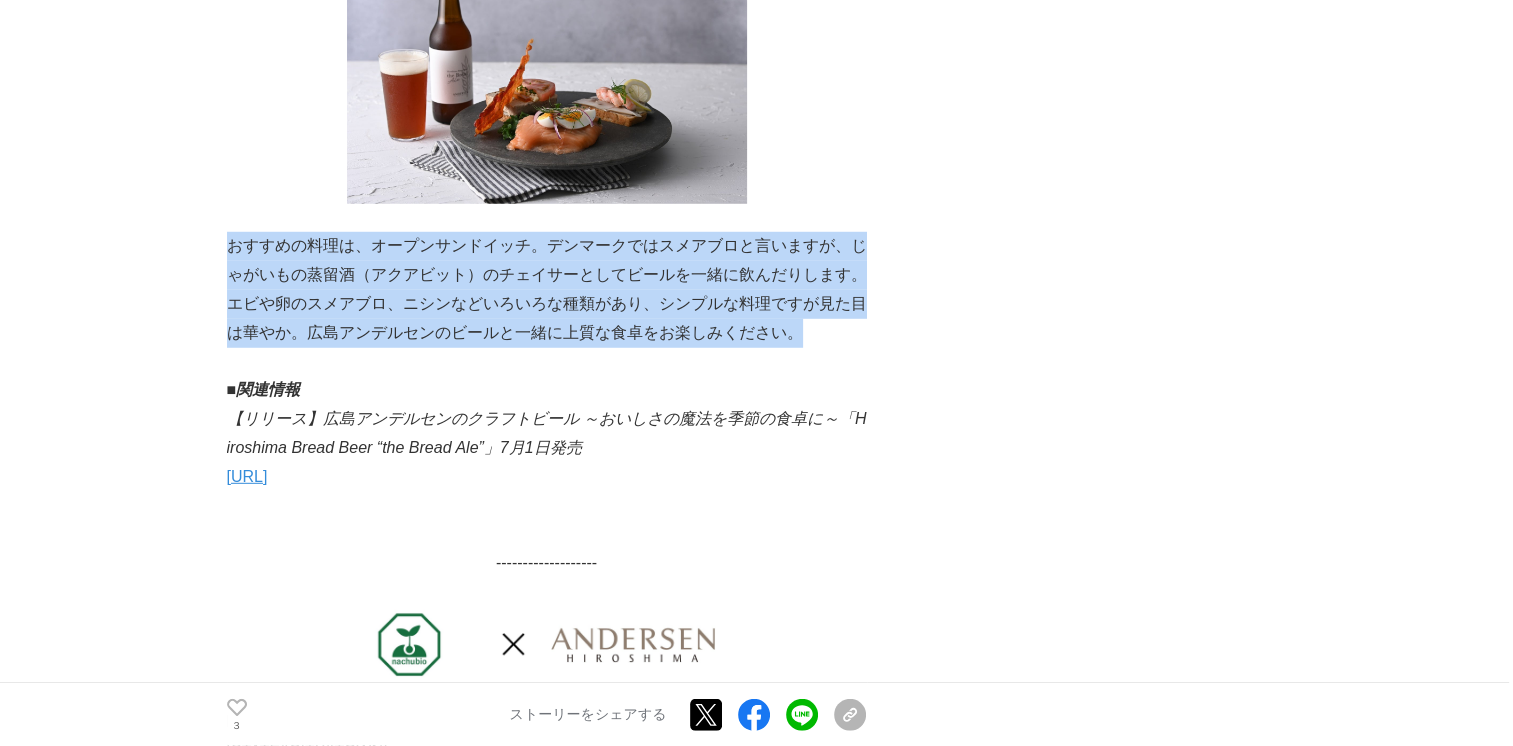 drag, startPoint x: 832, startPoint y: 340, endPoint x: 227, endPoint y: 262, distance: 610.0074 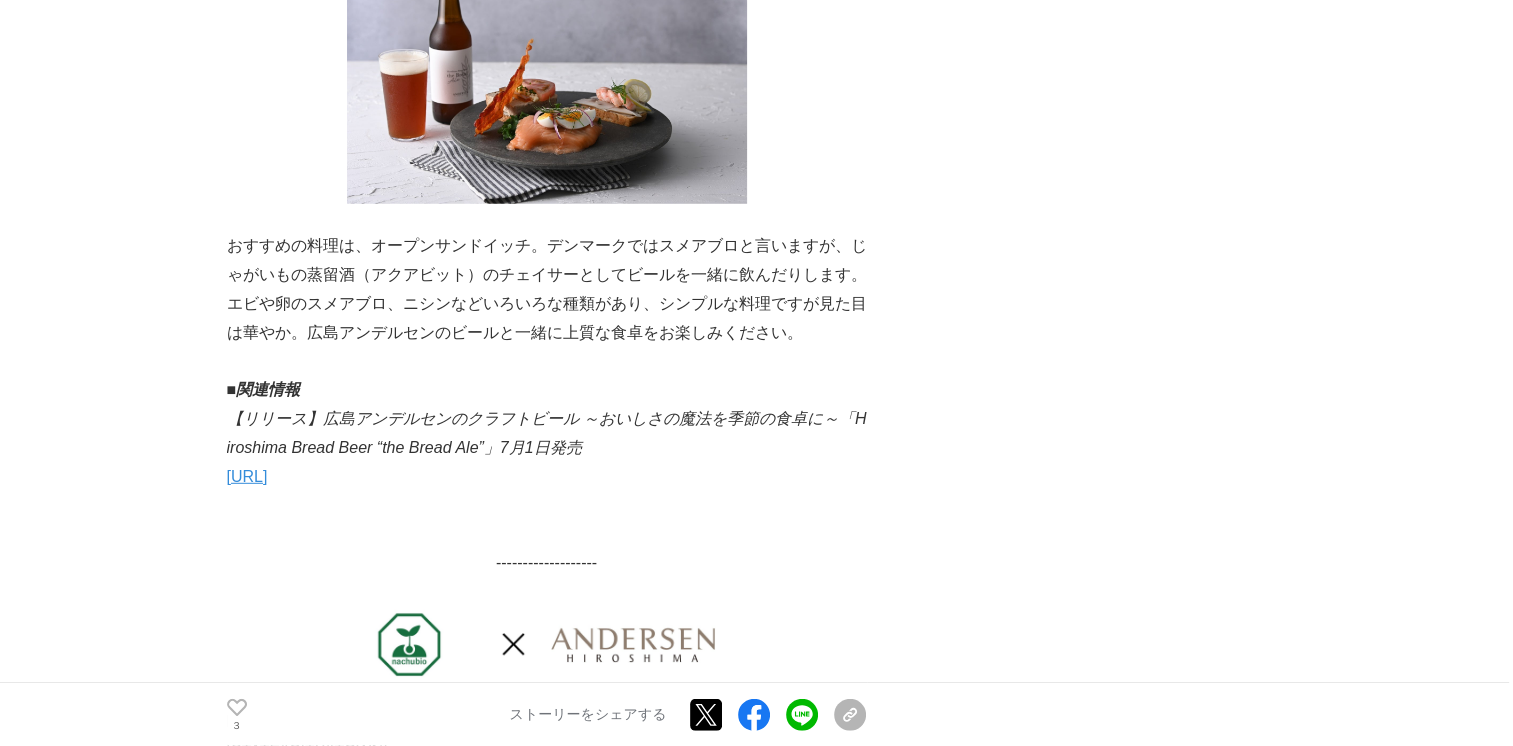click on "[CITY]アンデルセンの挑戦。オリジナルのクラフトビールで、食卓にまた新しい楽しさを。
開発ストーリー
#開発ストーリー
#ベーカリー
3 3 3" at bounding box center [757, -999] 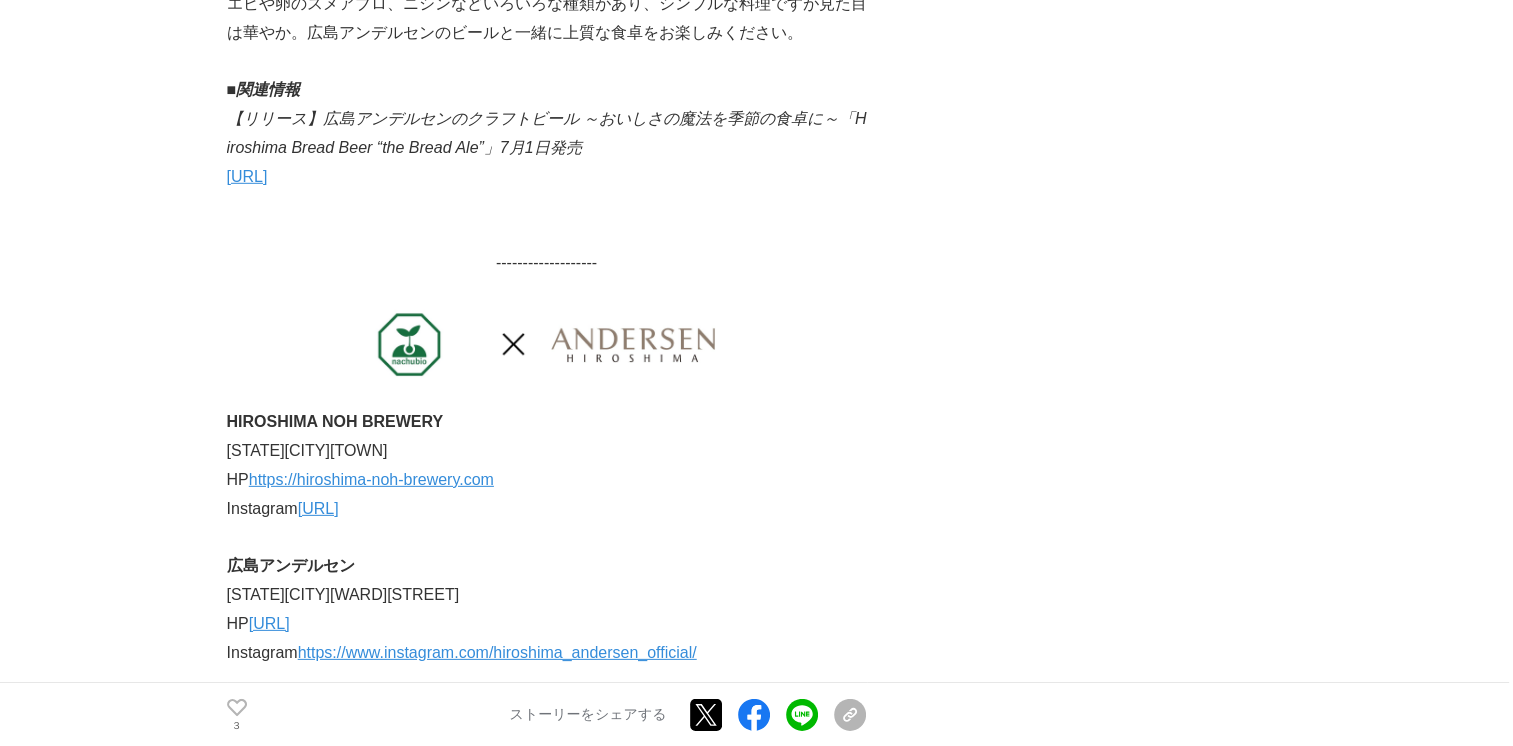 scroll, scrollTop: 5800, scrollLeft: 0, axis: vertical 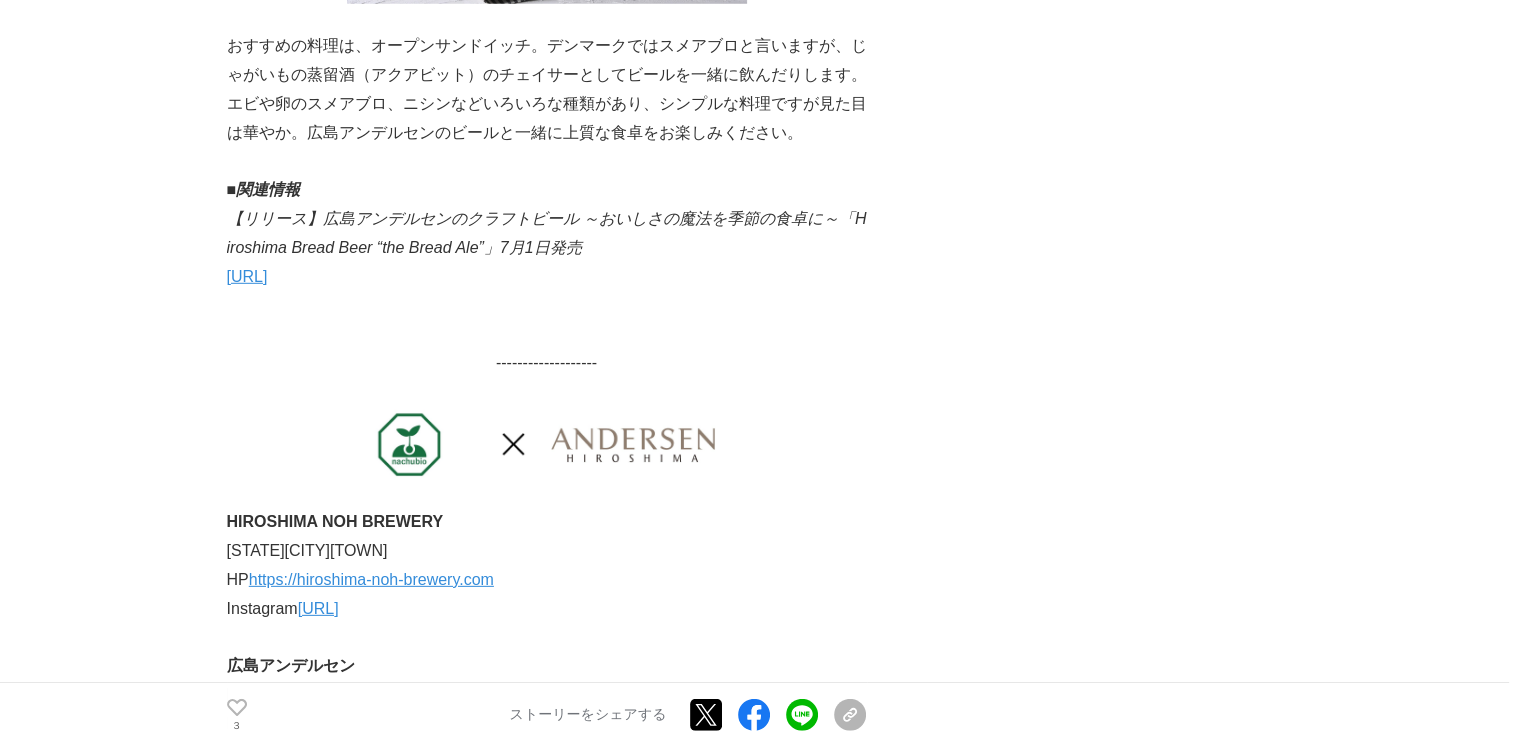 drag, startPoint x: 222, startPoint y: 196, endPoint x: 399, endPoint y: 284, distance: 197.66891 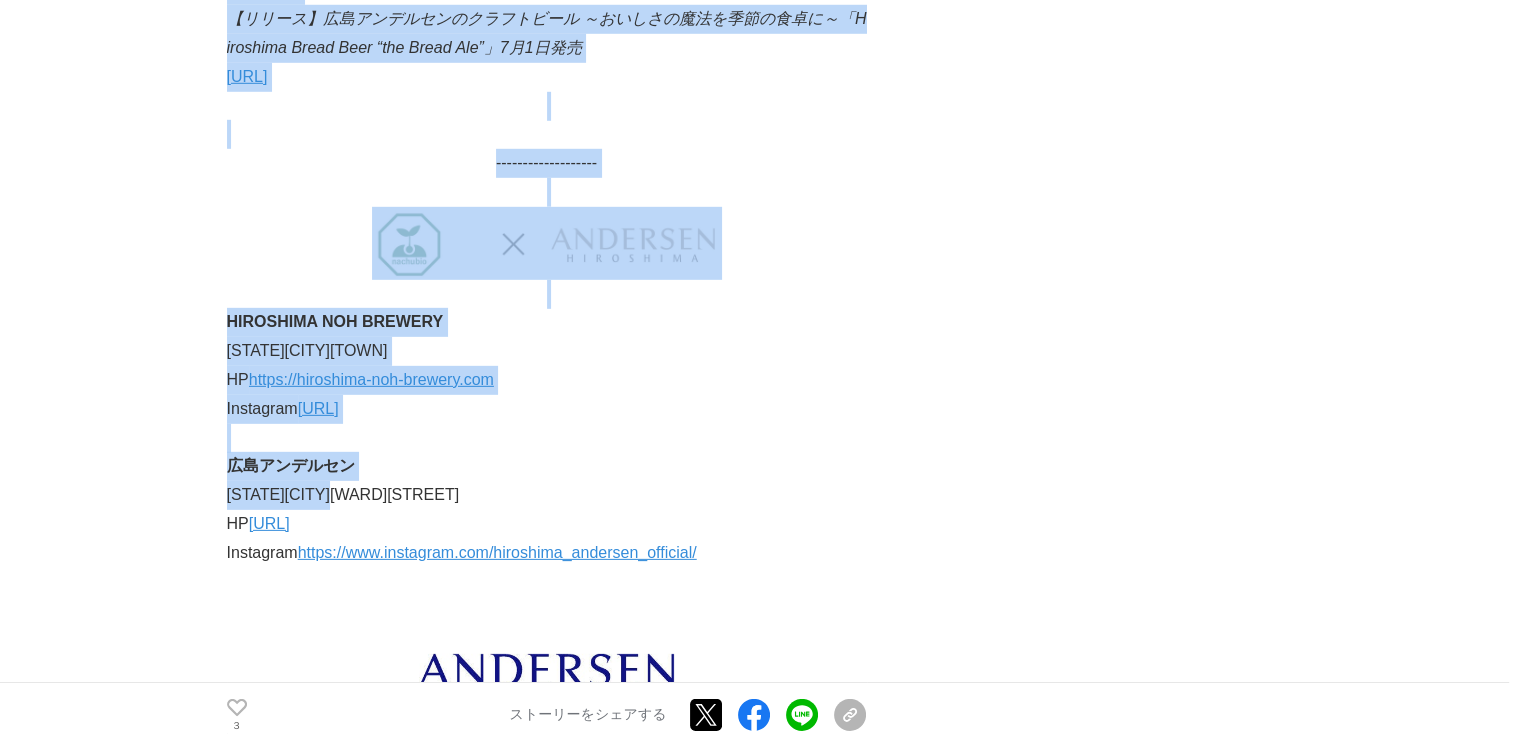 drag, startPoint x: 223, startPoint y: 330, endPoint x: 424, endPoint y: 519, distance: 275.90216 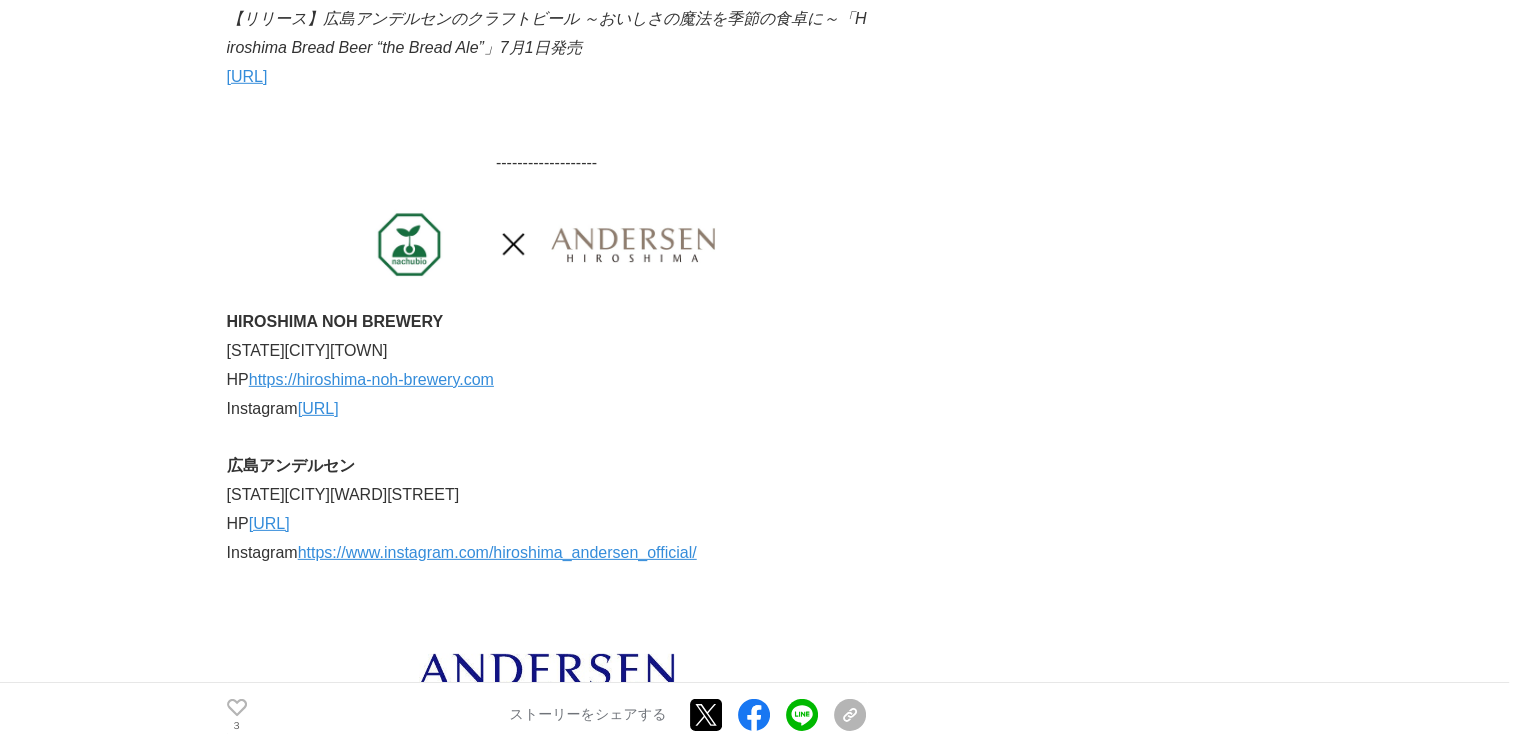 drag, startPoint x: 426, startPoint y: 518, endPoint x: 987, endPoint y: 352, distance: 585.04443 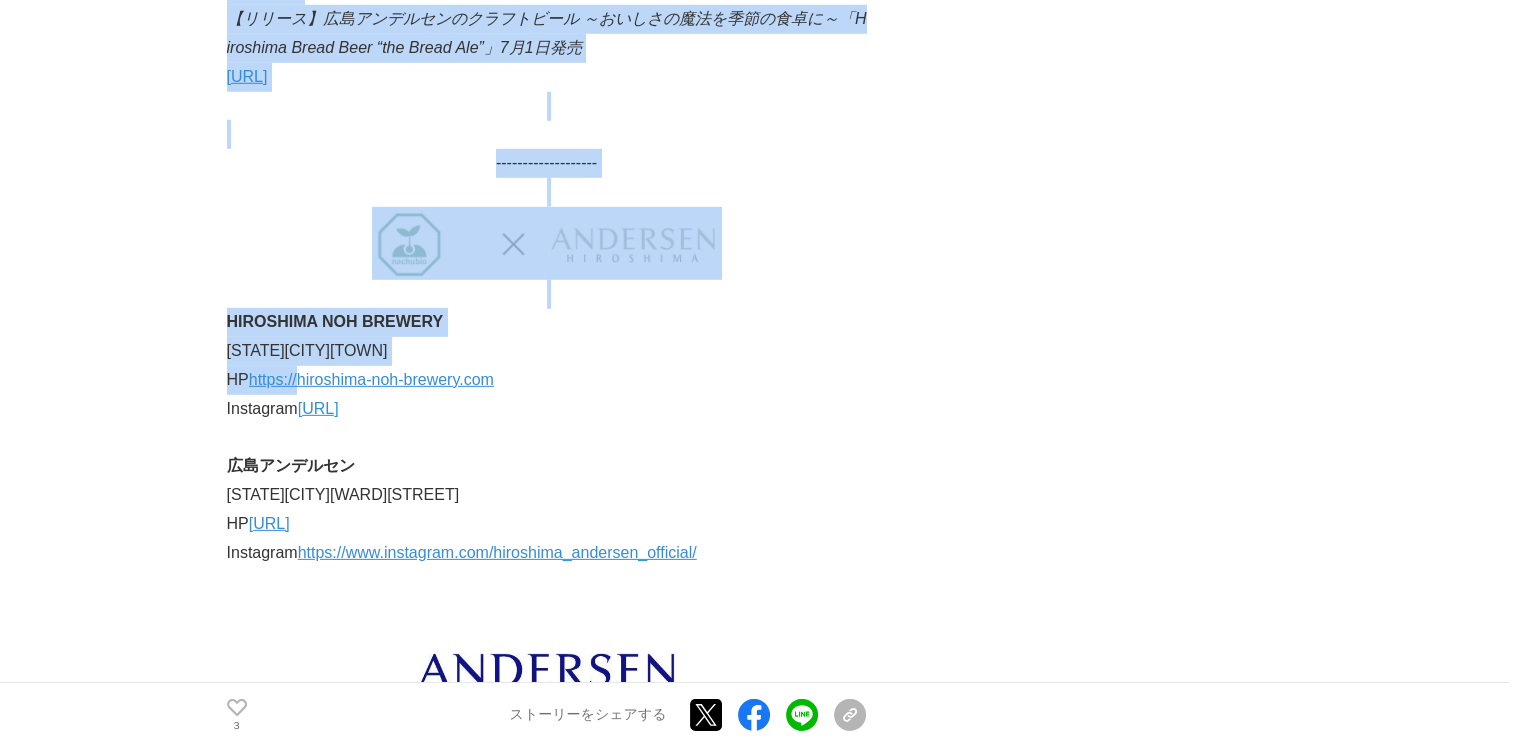 drag, startPoint x: 224, startPoint y: 330, endPoint x: 321, endPoint y: 404, distance: 122.0041 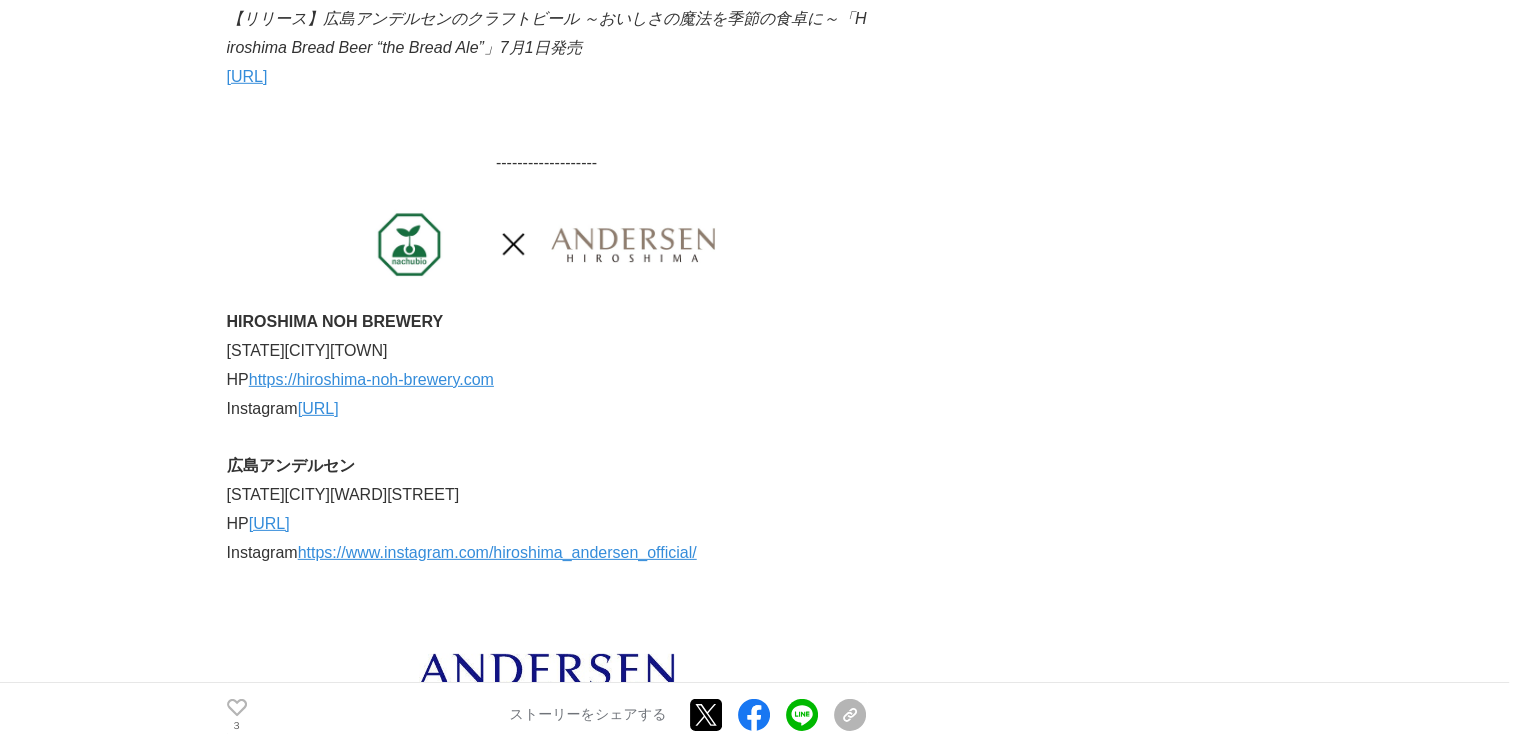 drag, startPoint x: 321, startPoint y: 404, endPoint x: 871, endPoint y: 295, distance: 560.6969 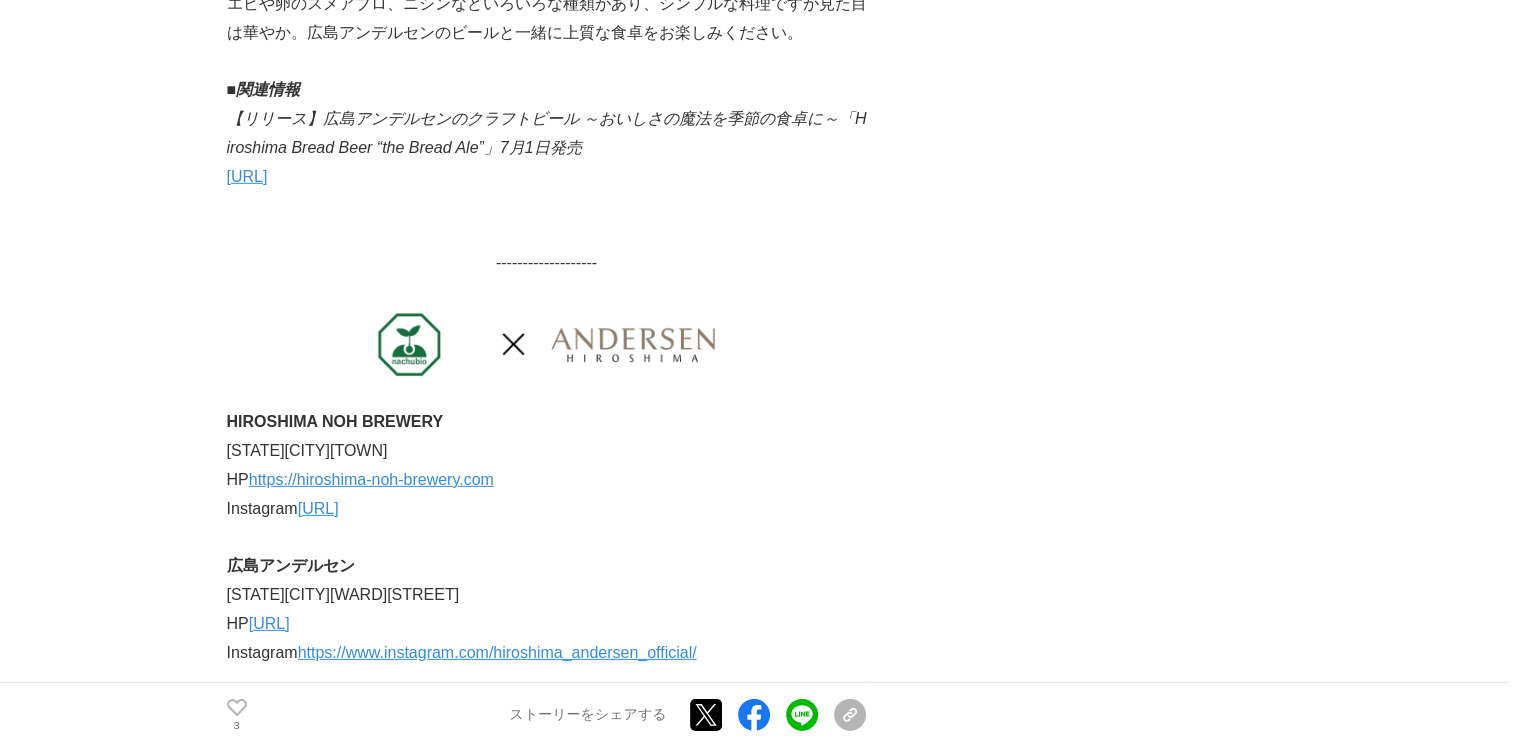 scroll, scrollTop: 6000, scrollLeft: 0, axis: vertical 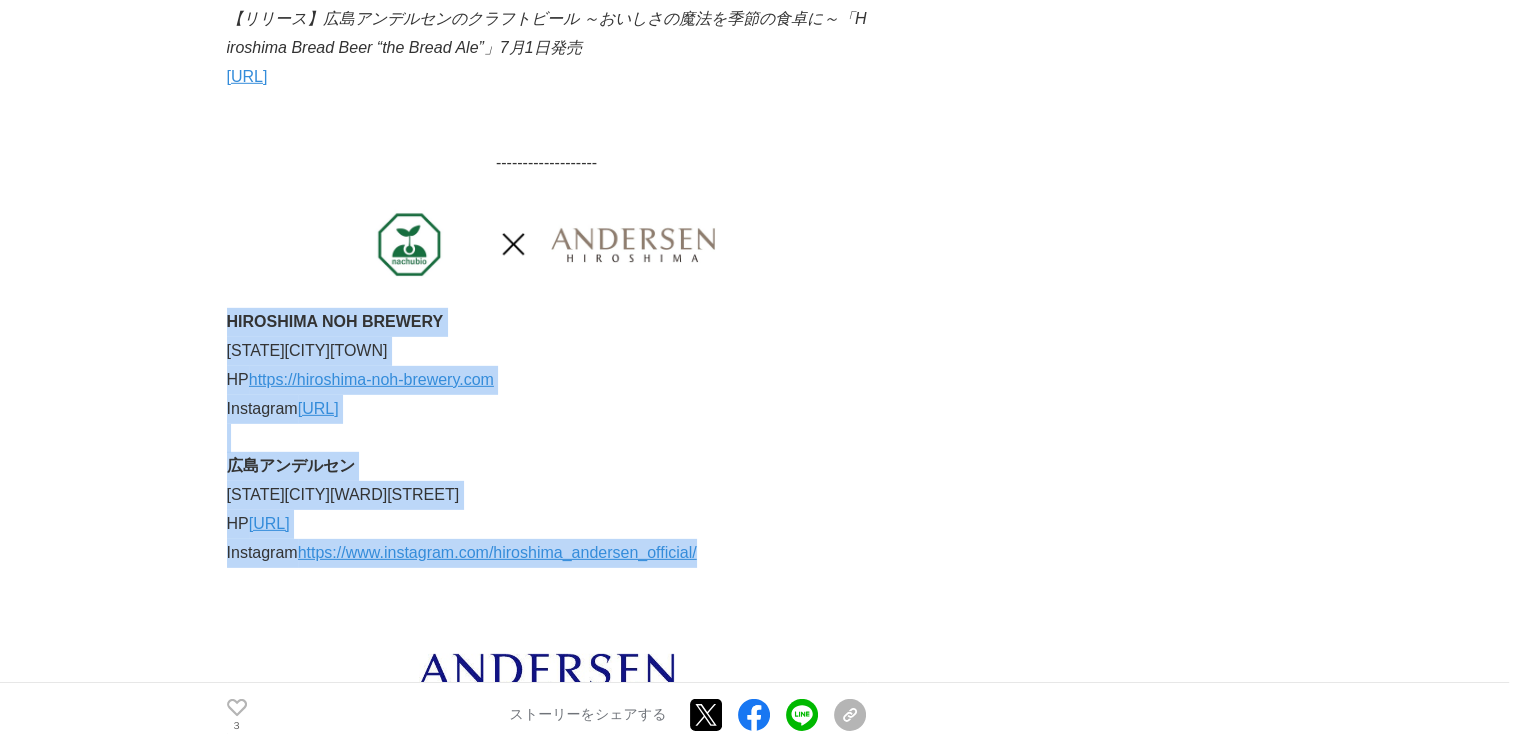 drag, startPoint x: 229, startPoint y: 337, endPoint x: 784, endPoint y: 559, distance: 597.7533 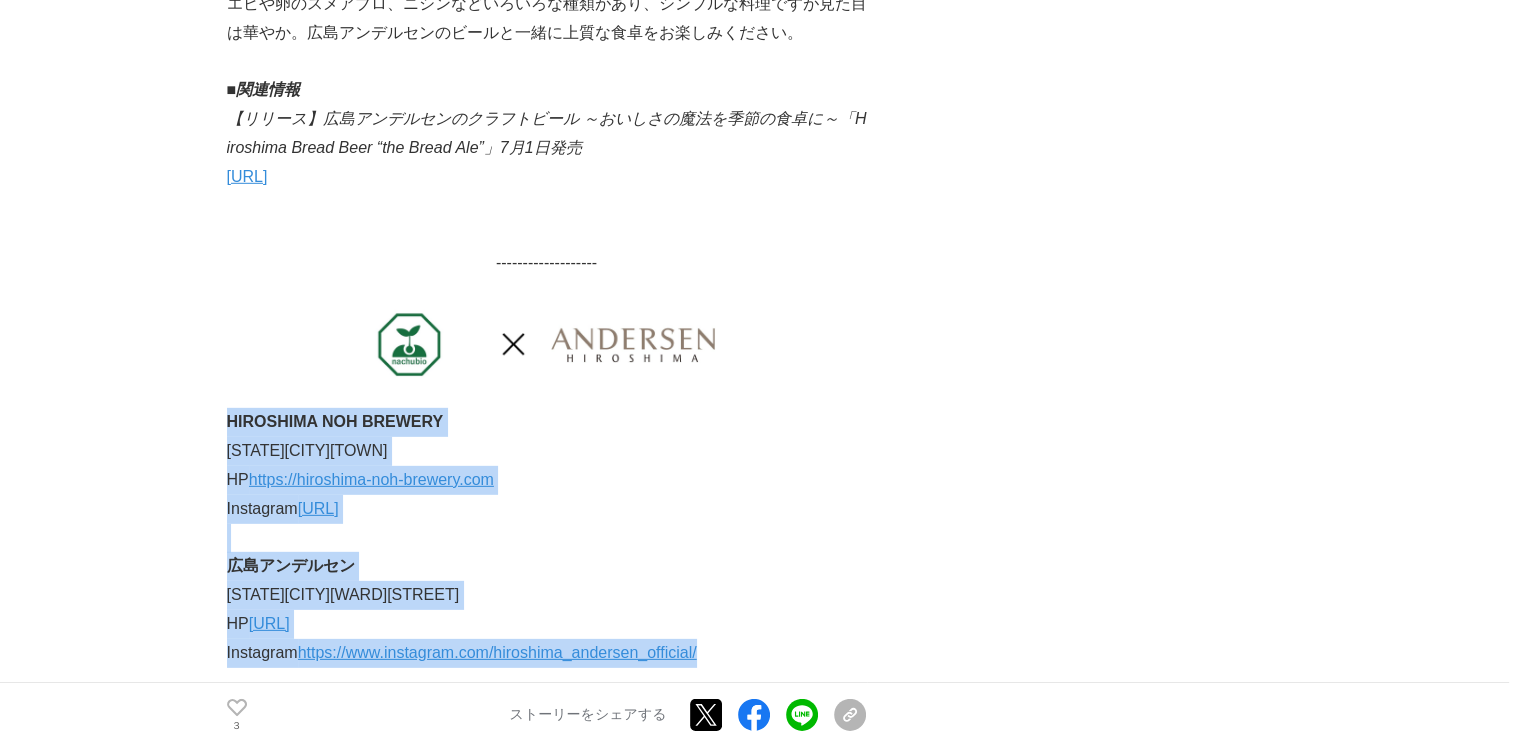 scroll, scrollTop: 6000, scrollLeft: 0, axis: vertical 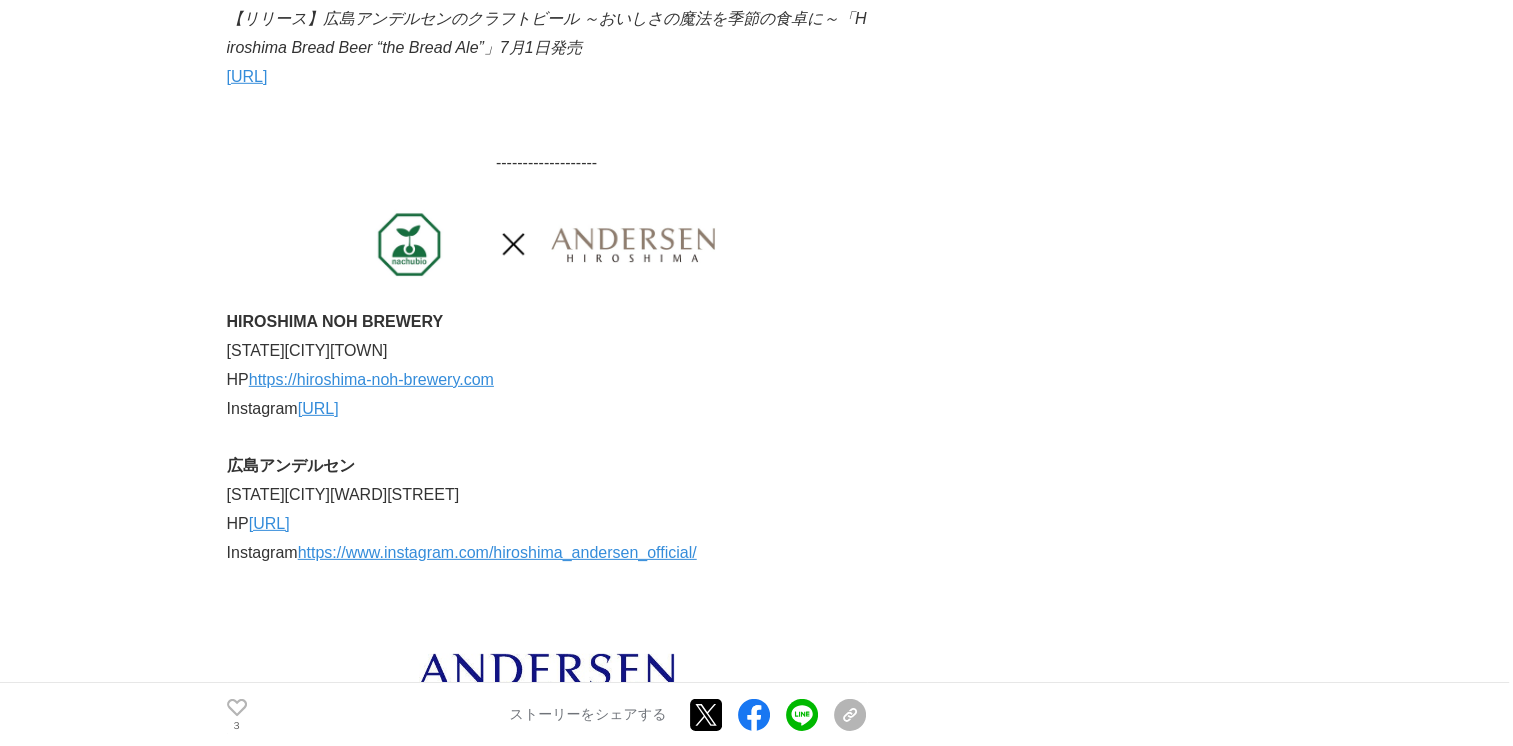 click on "[CITY]アンデルセンの挑戦。オリジナルのクラフトビールで、食卓にまた新しい楽しさを。
開発ストーリー
#開発ストーリー
#ベーカリー
3 3 3" at bounding box center (757, -1399) 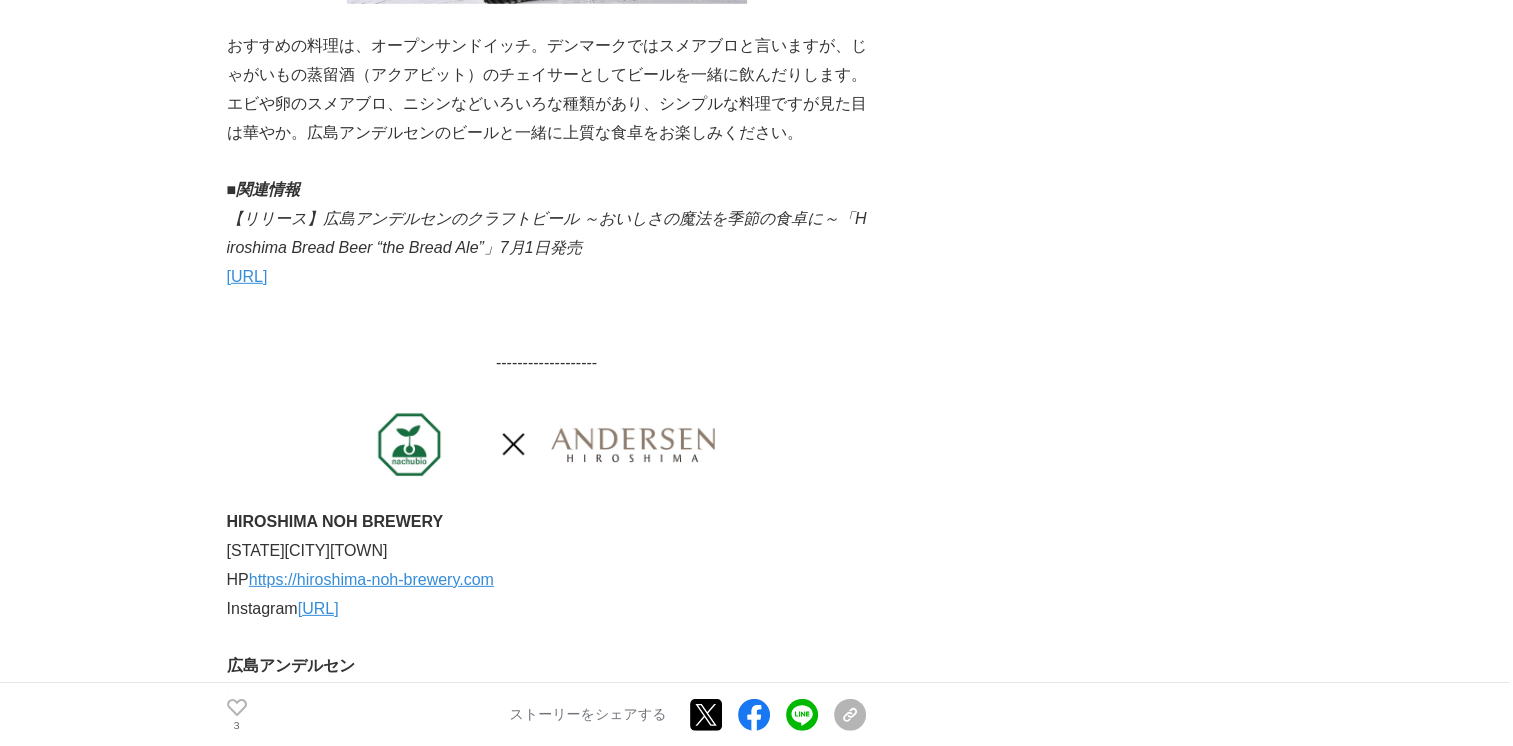 drag, startPoint x: 747, startPoint y: 291, endPoint x: 233, endPoint y: 205, distance: 521.1449 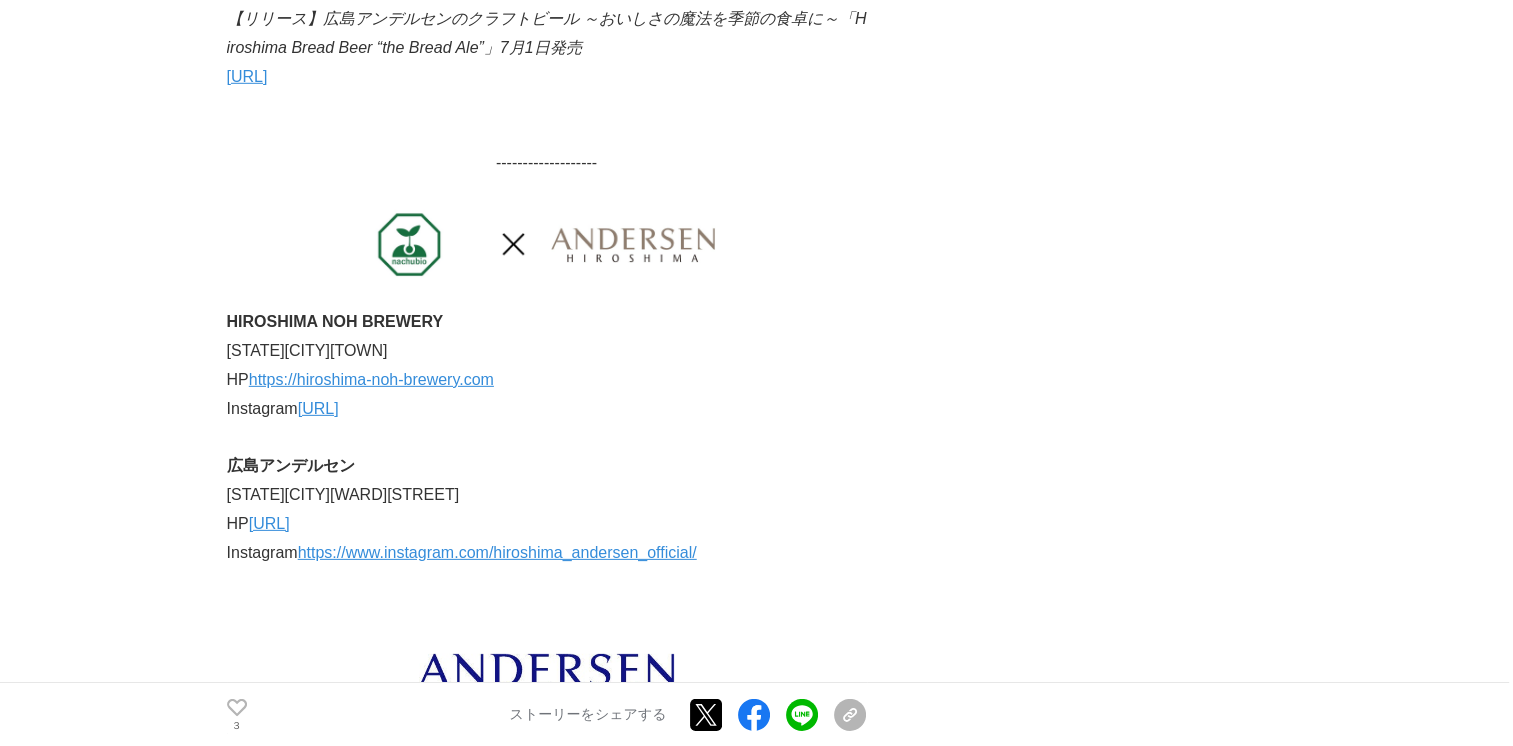 scroll, scrollTop: 6200, scrollLeft: 0, axis: vertical 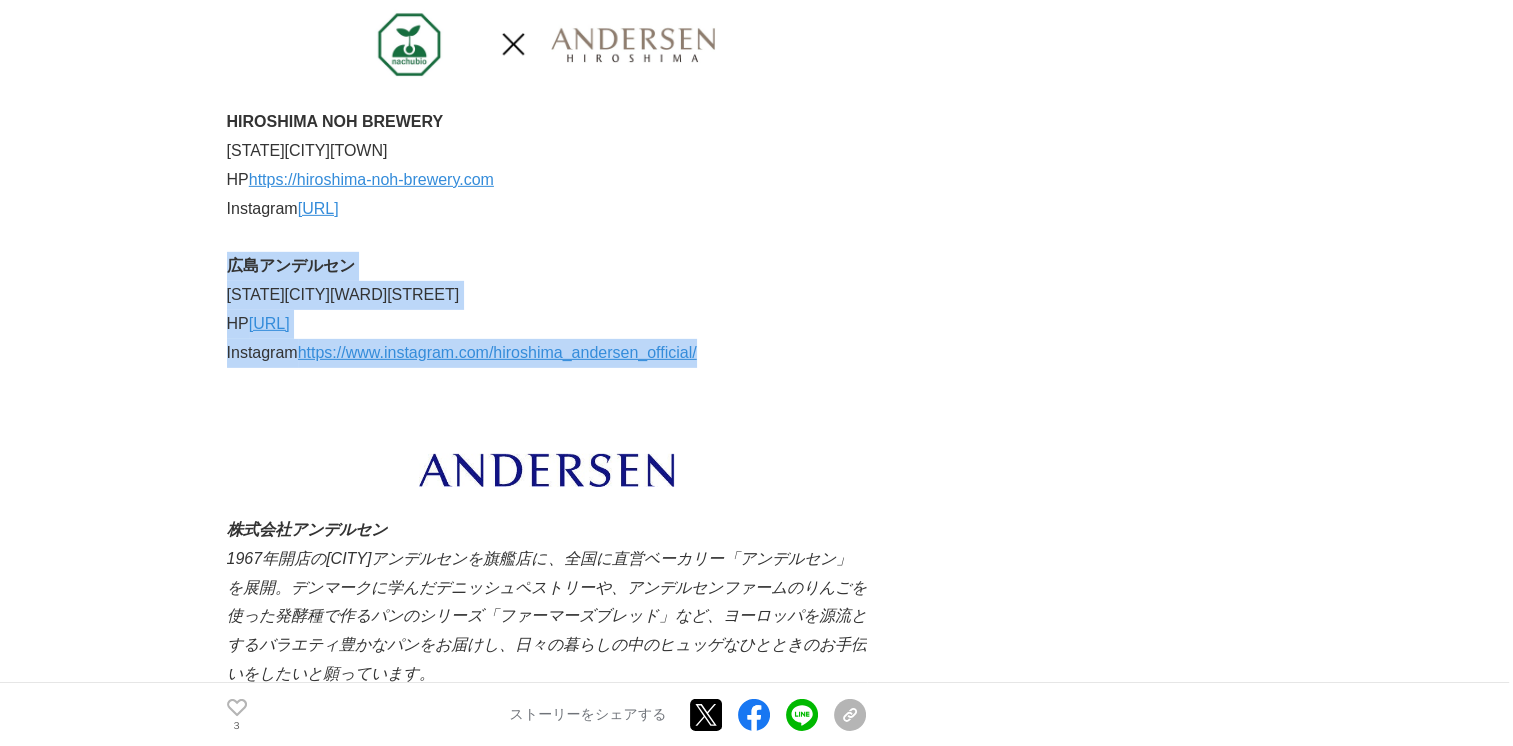 drag, startPoint x: 801, startPoint y: 372, endPoint x: 230, endPoint y: 286, distance: 577.44006 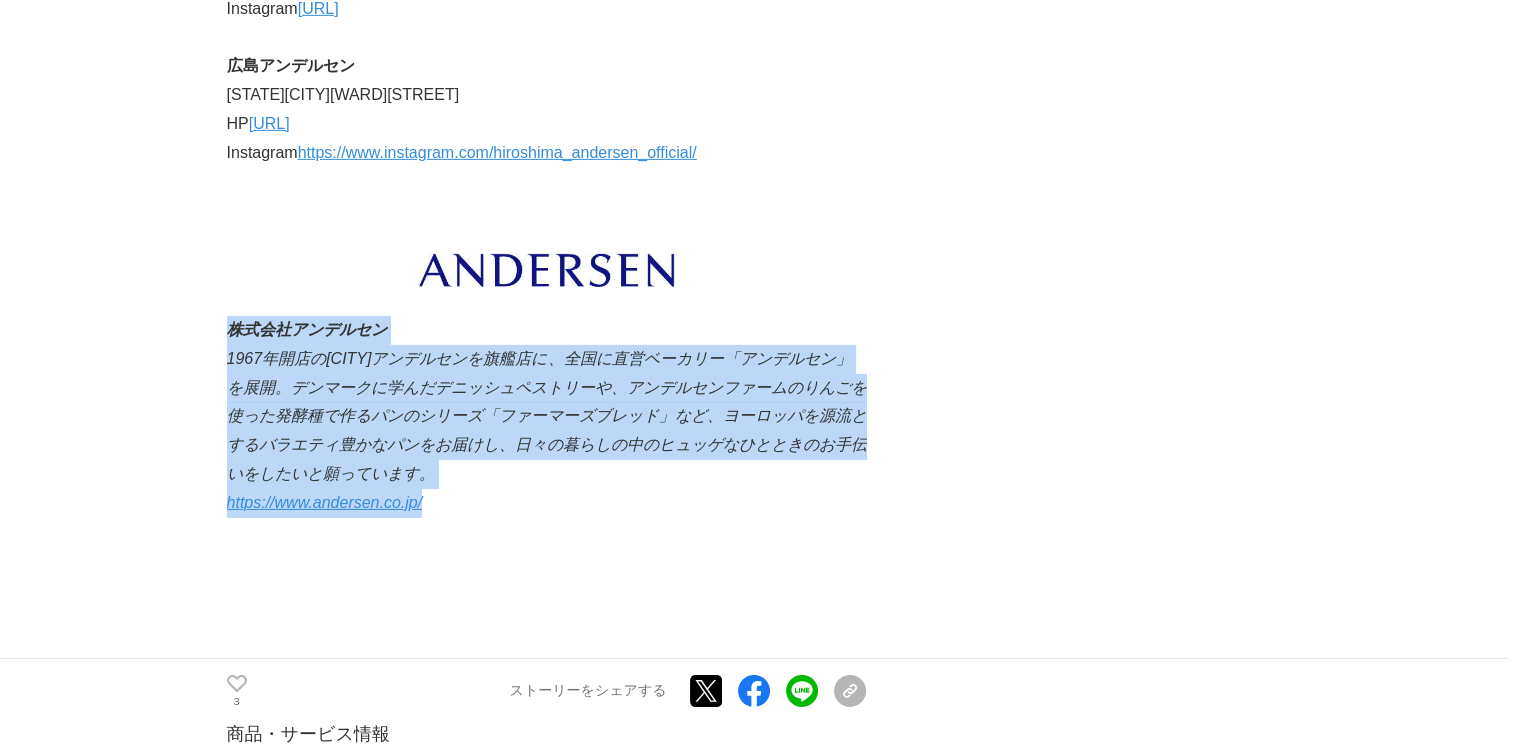 drag, startPoint x: 469, startPoint y: 535, endPoint x: 220, endPoint y: 348, distance: 311.40005 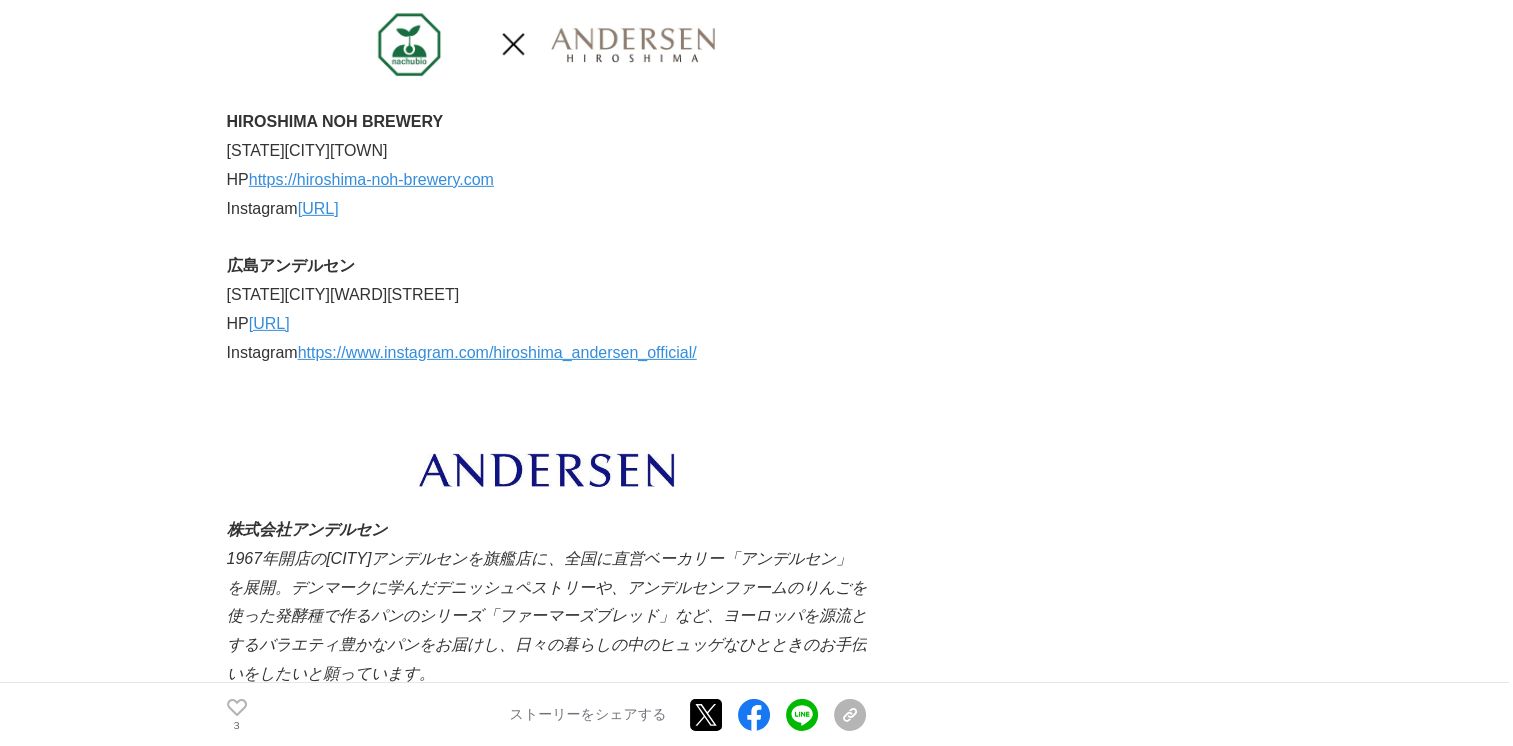 click on "[CITY]アンデルセンの挑戦。オリジナルのクラフトビールで、食卓にまた新しい楽しさを。
開発ストーリー
#開発ストーリー
#ベーカリー
3 3 3" at bounding box center [757, -1599] 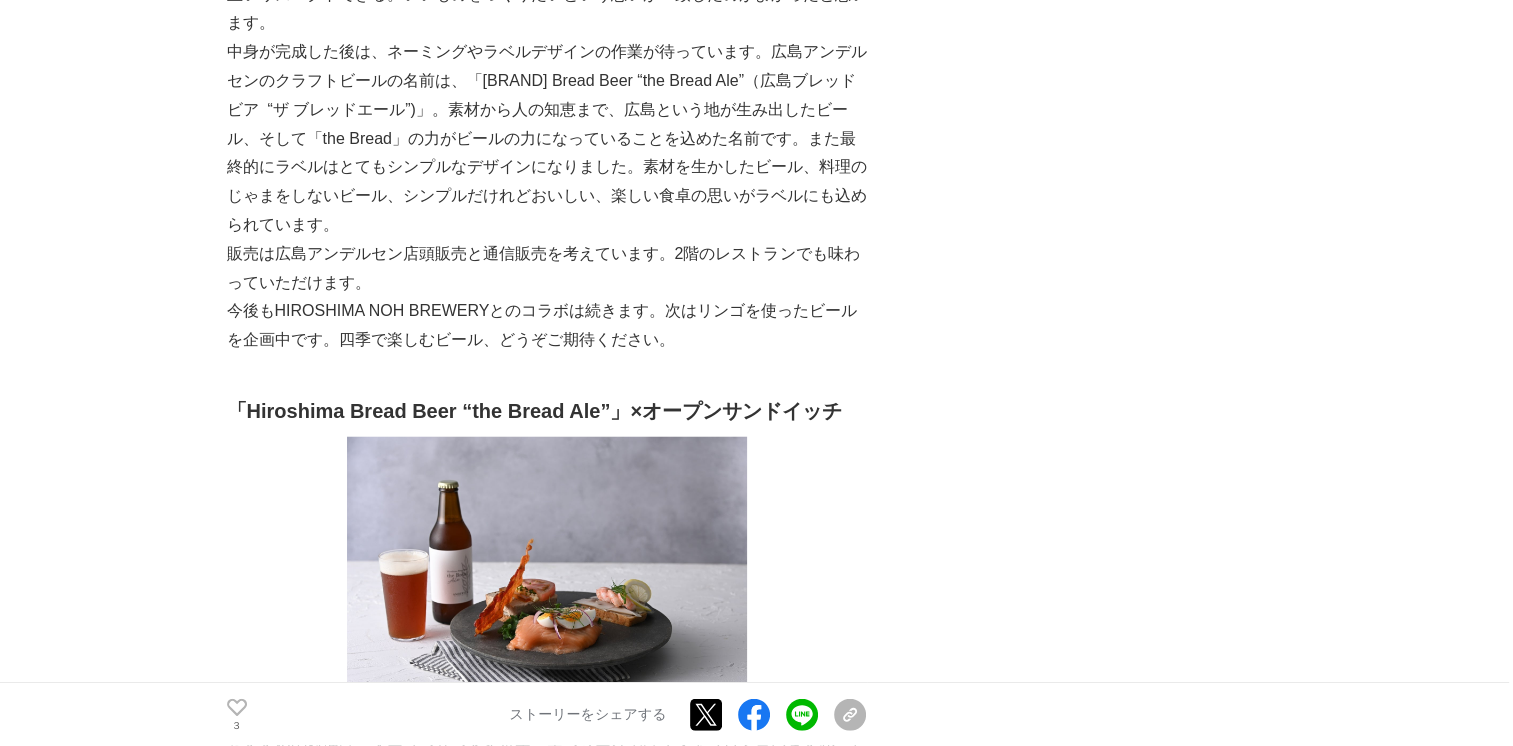 scroll, scrollTop: 4700, scrollLeft: 0, axis: vertical 